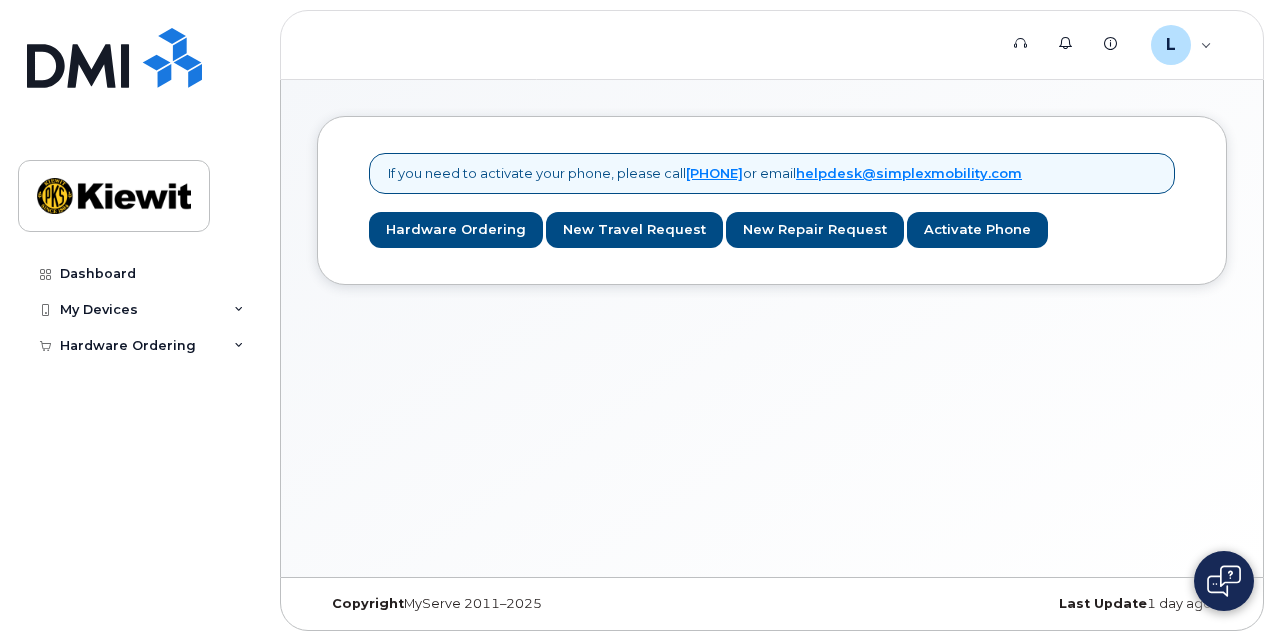 scroll, scrollTop: 0, scrollLeft: 0, axis: both 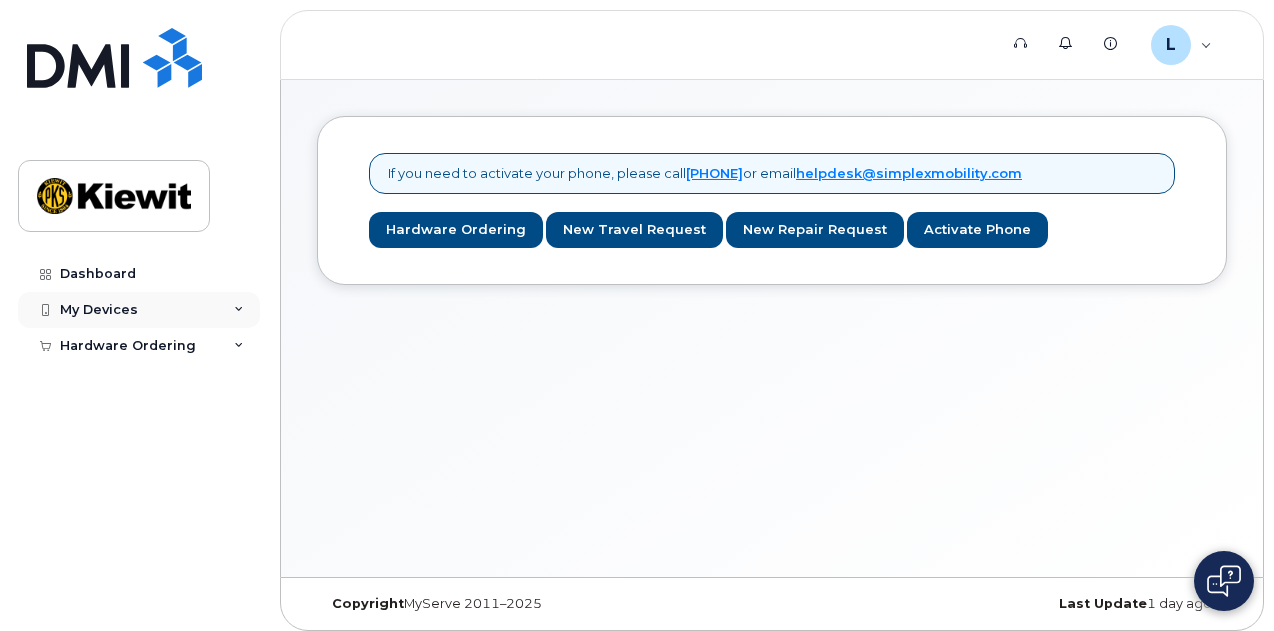click on "My Devices" 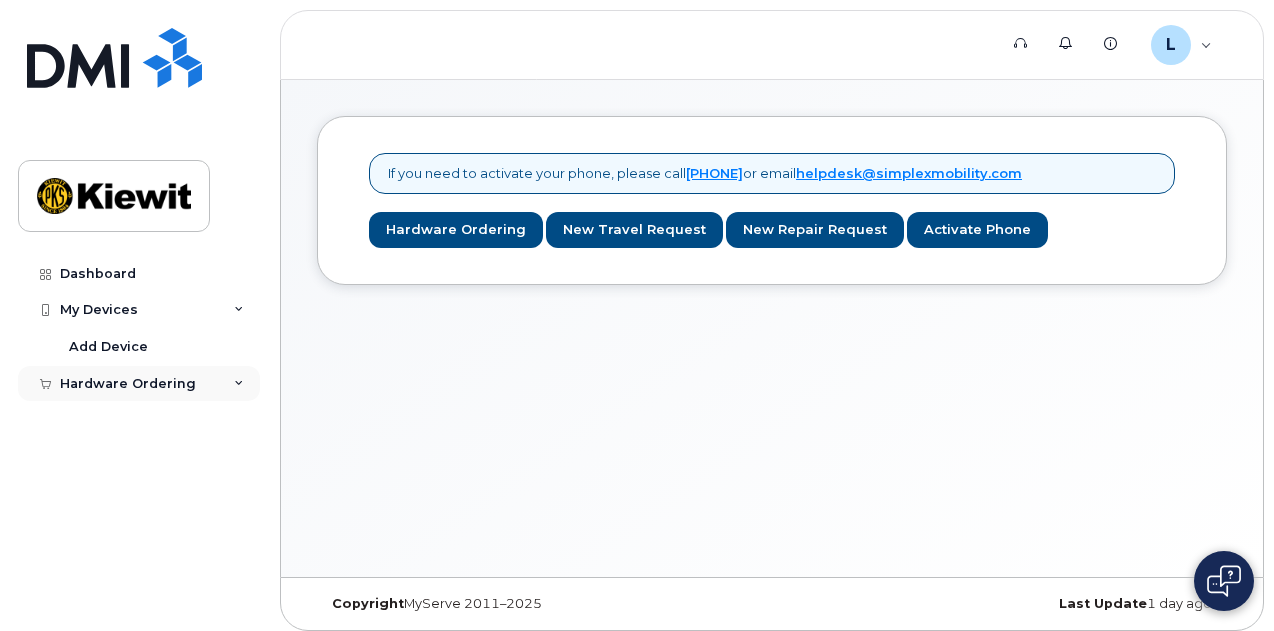 click on "Hardware Ordering" 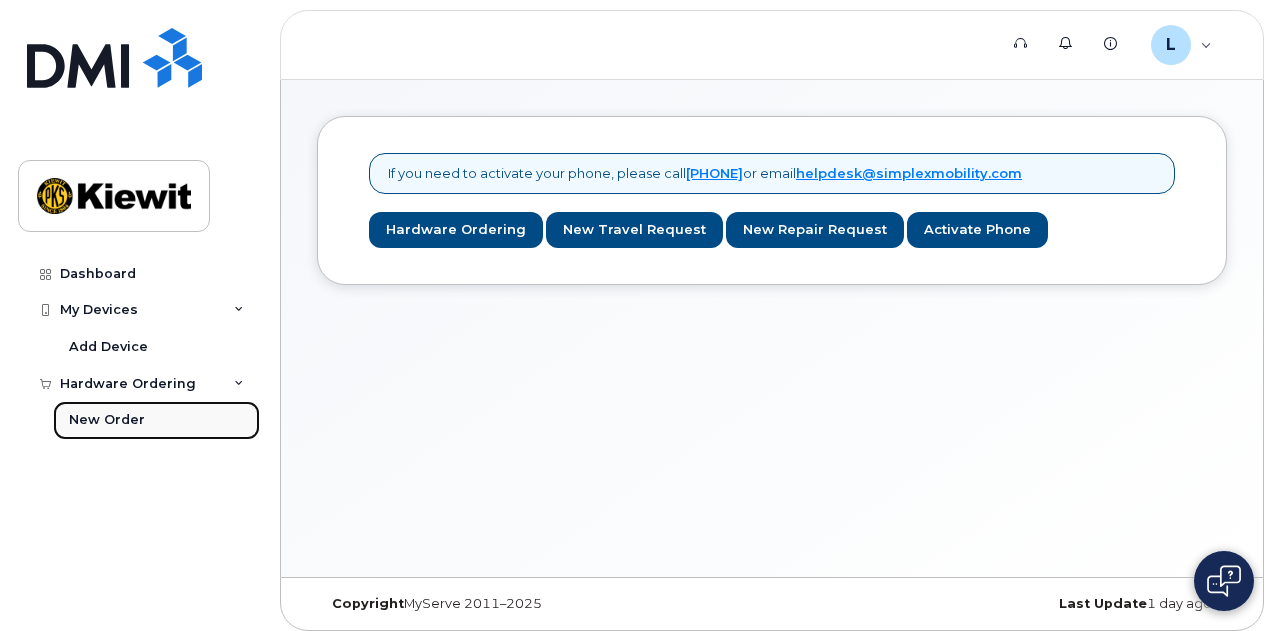 click on "New Order" 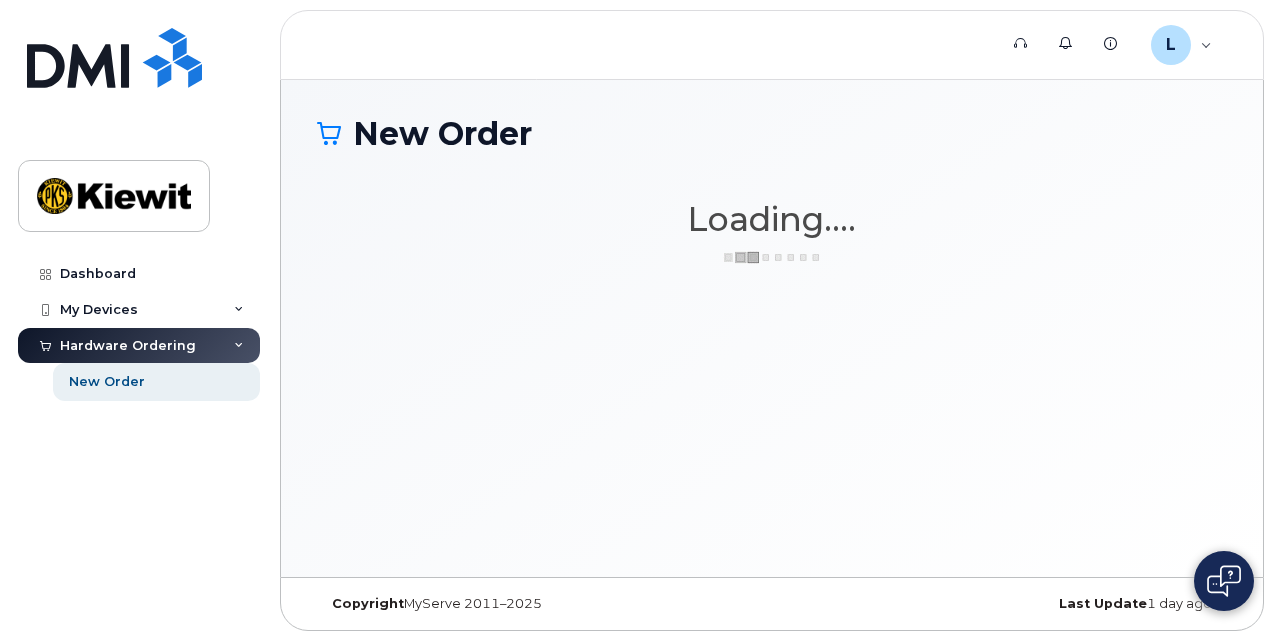 scroll, scrollTop: 0, scrollLeft: 0, axis: both 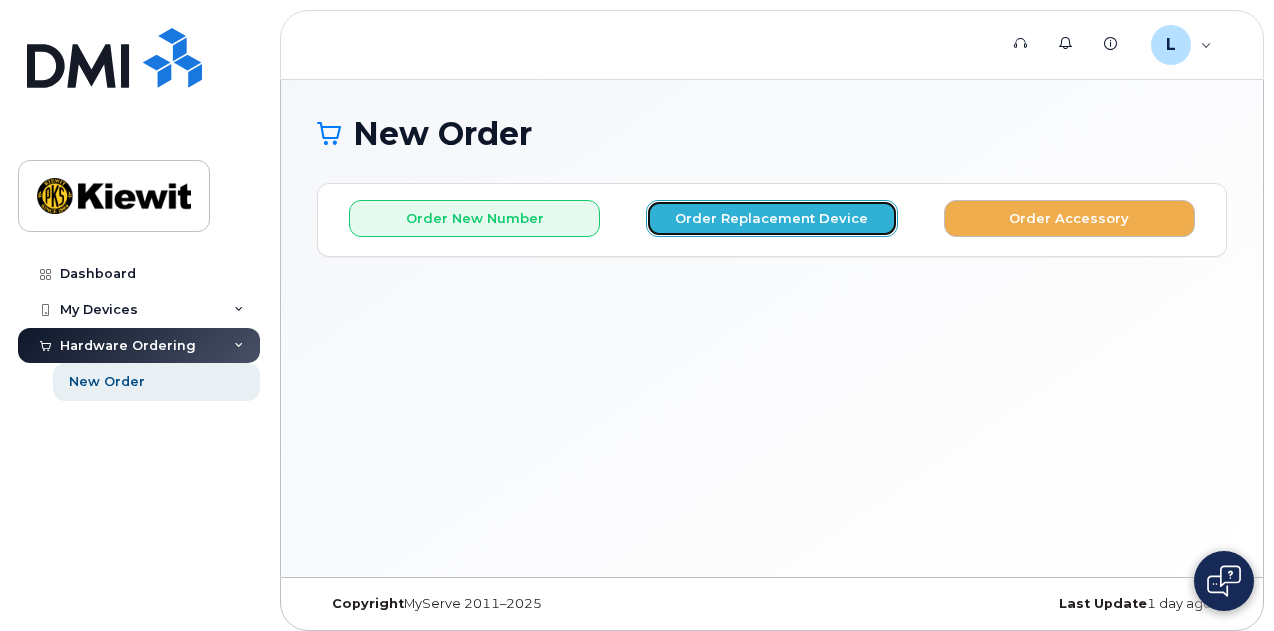 click on "Order Replacement Device" 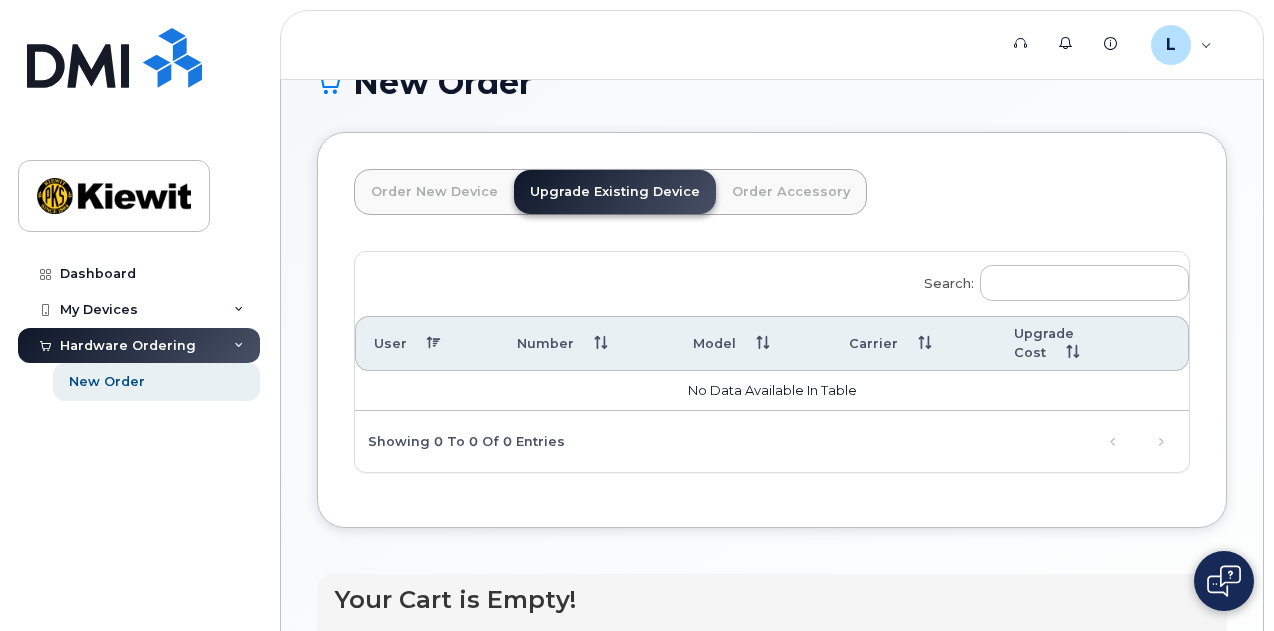 scroll, scrollTop: 74, scrollLeft: 0, axis: vertical 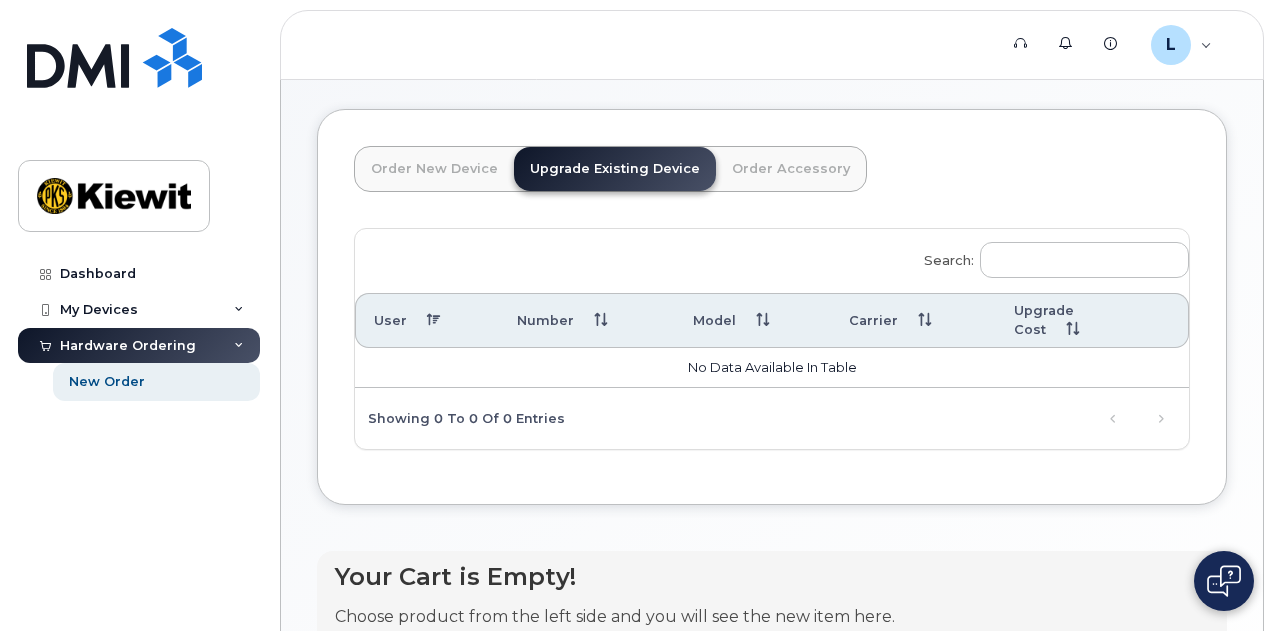 click on "Order New Device" 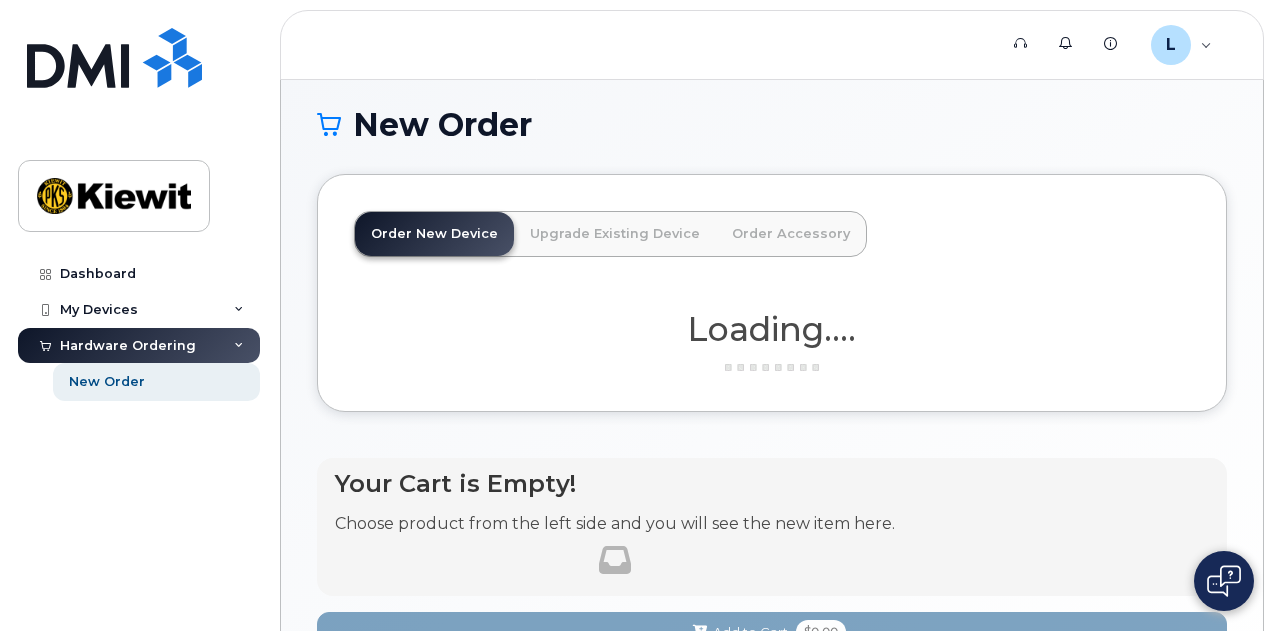 scroll, scrollTop: 74, scrollLeft: 0, axis: vertical 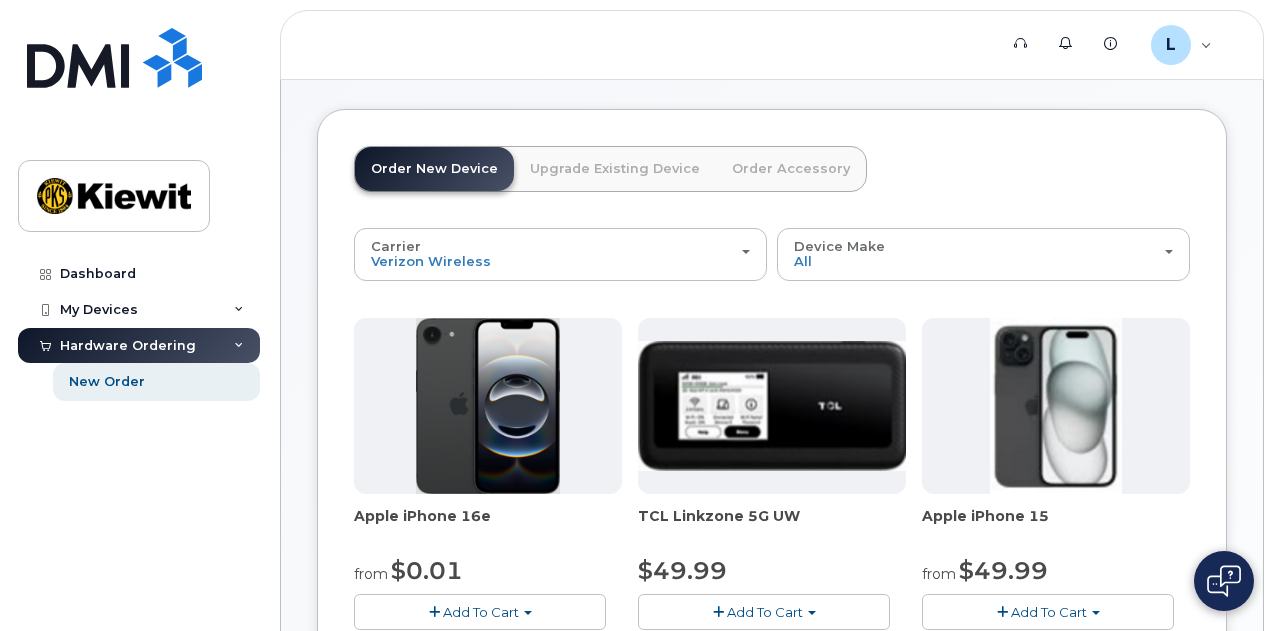 click on "Upgrade Existing Device" 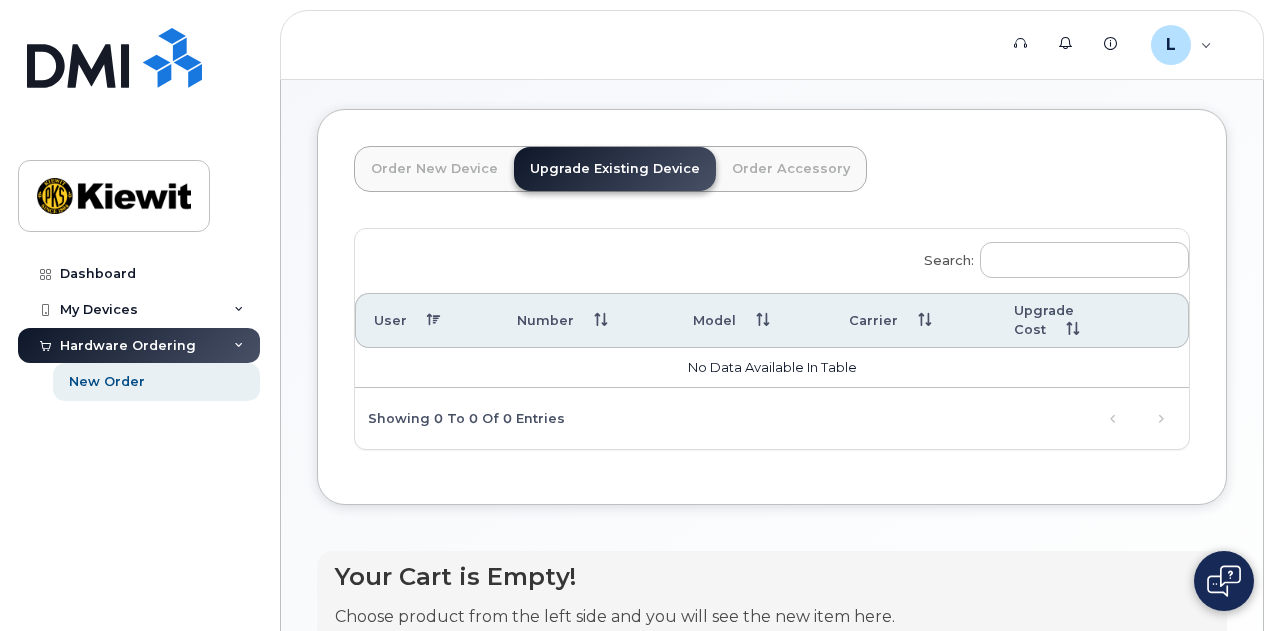 click on "Order New Device" 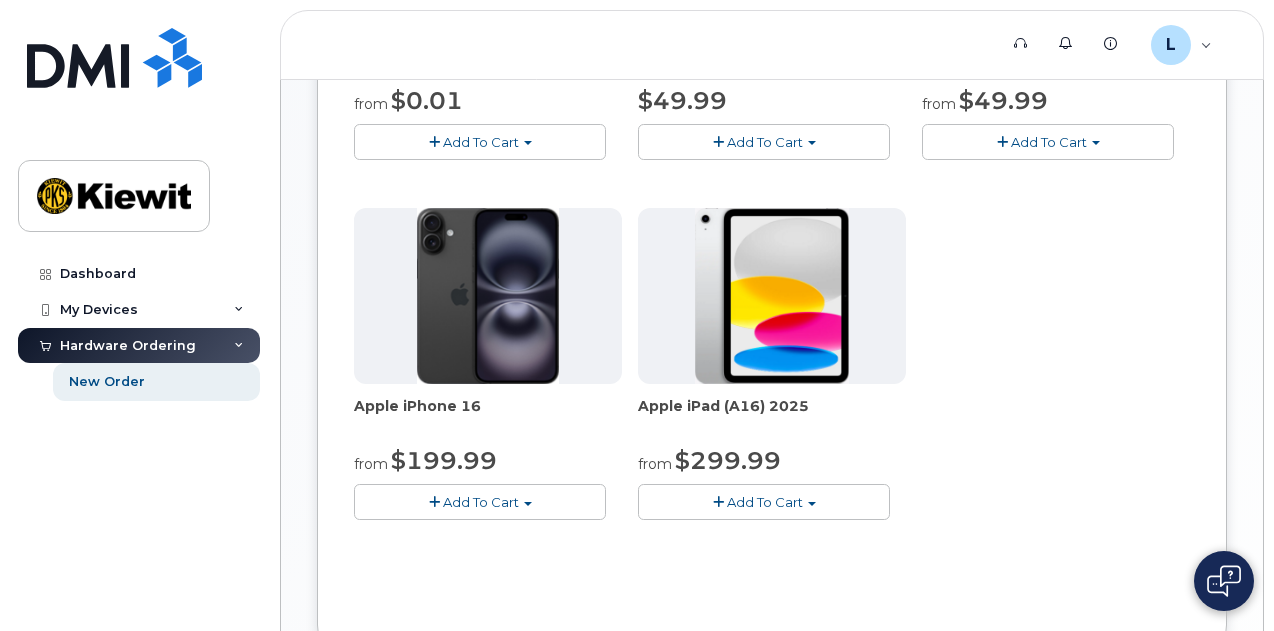 scroll, scrollTop: 600, scrollLeft: 0, axis: vertical 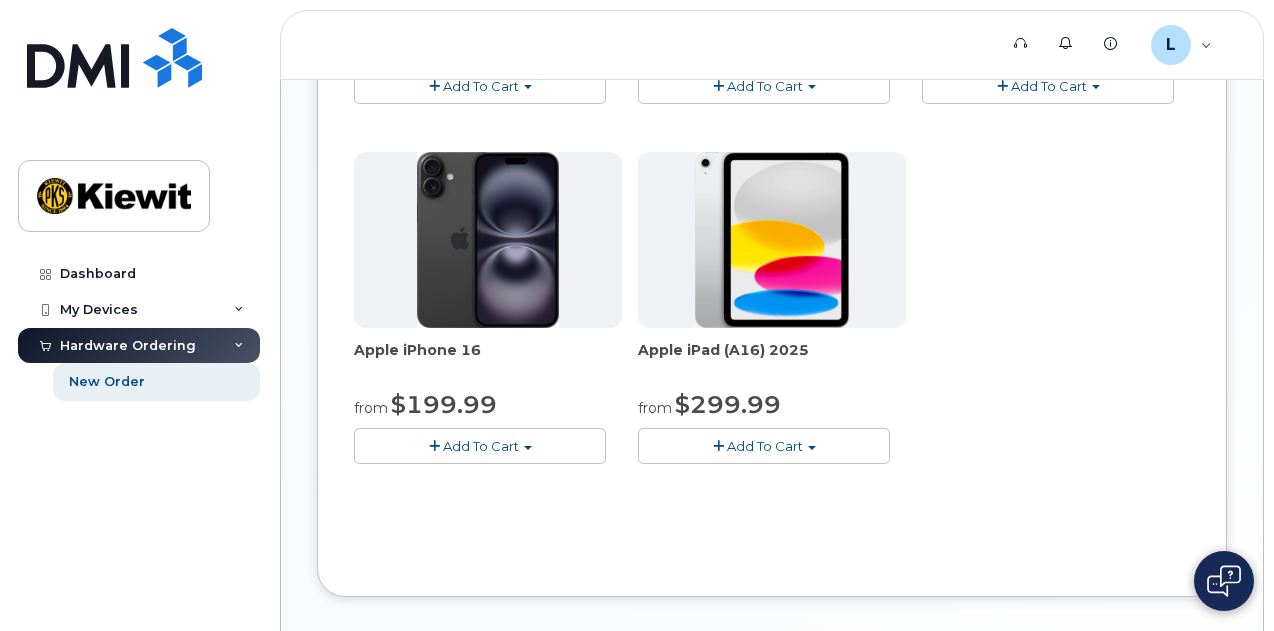 click on "Add To Cart" 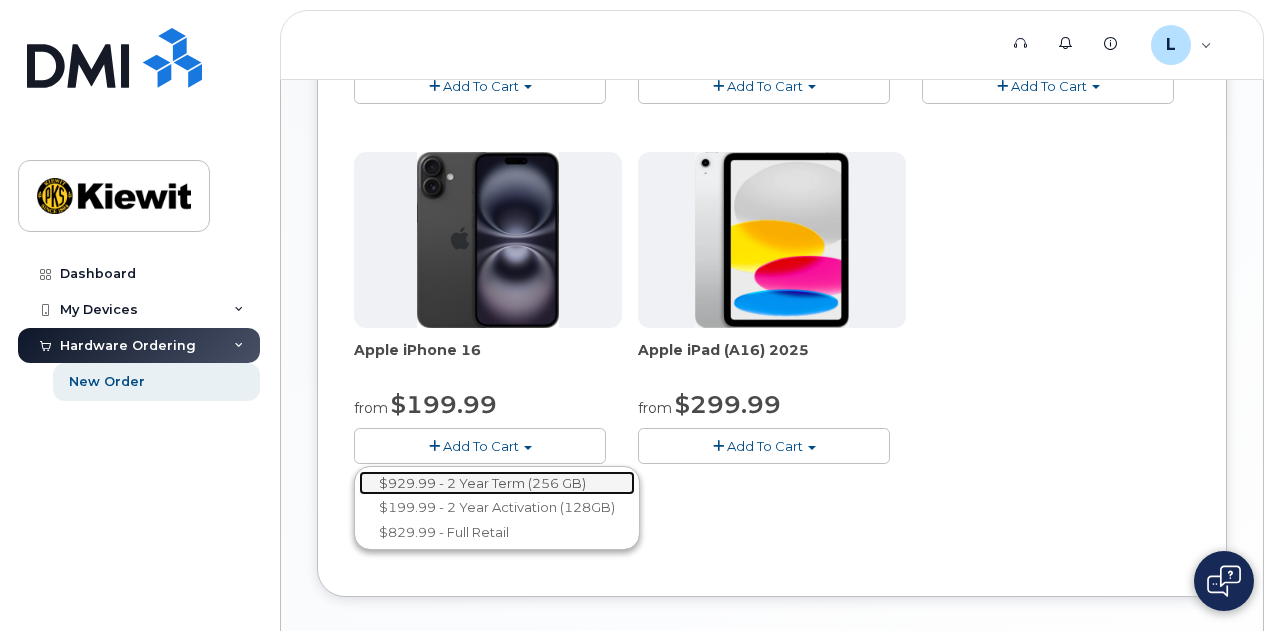 click on "$929.99 - 2 Year Term (256 GB)" 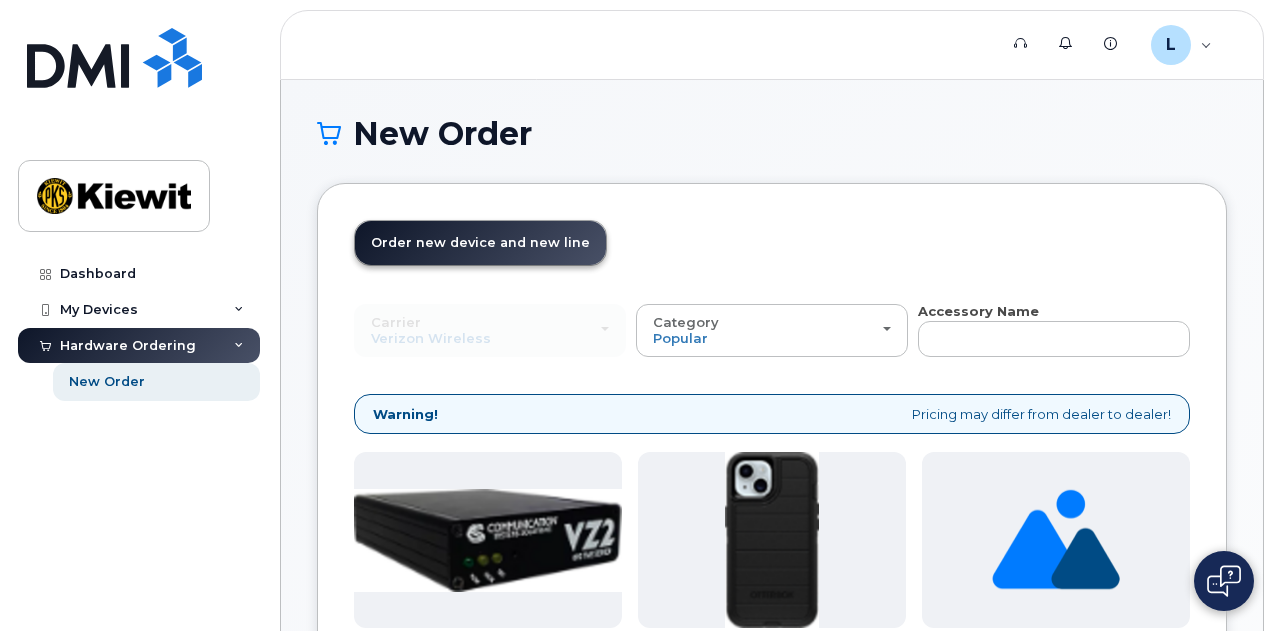 scroll, scrollTop: 300, scrollLeft: 0, axis: vertical 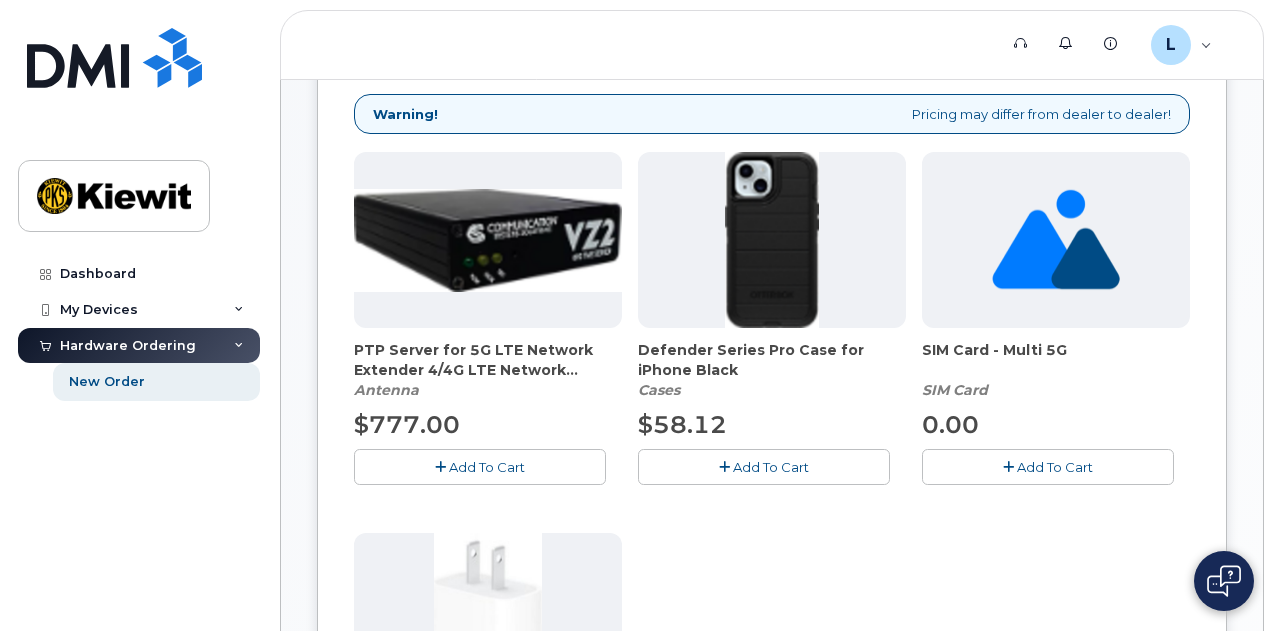 click on "Add To Cart" 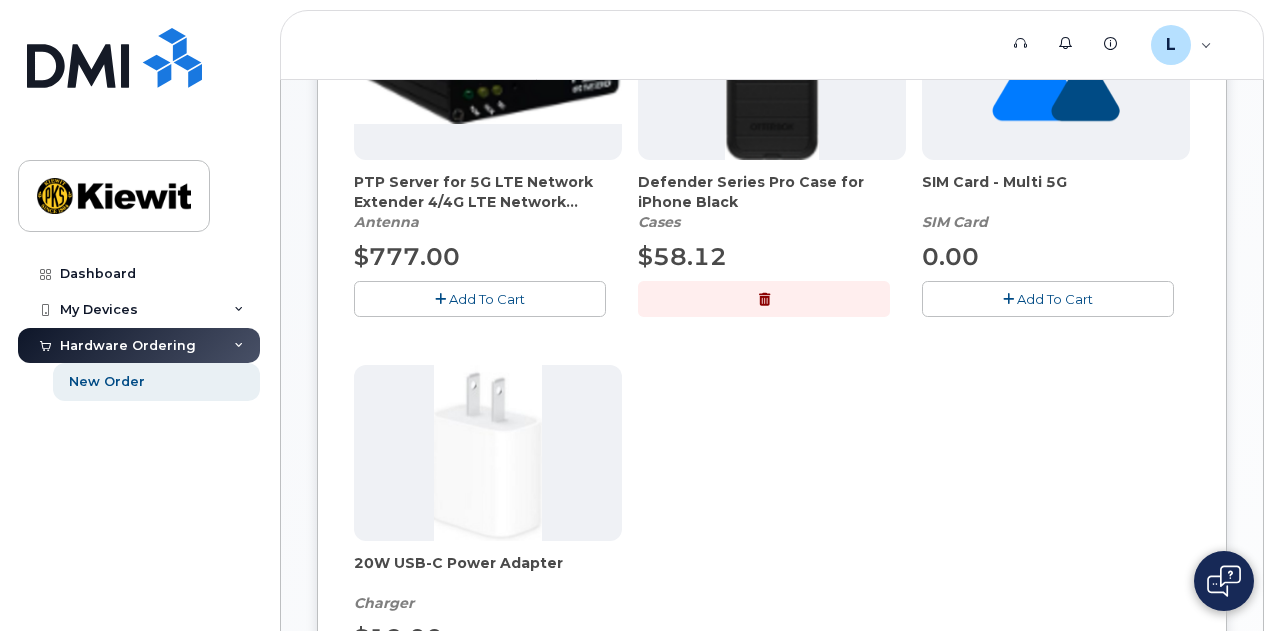 scroll, scrollTop: 700, scrollLeft: 0, axis: vertical 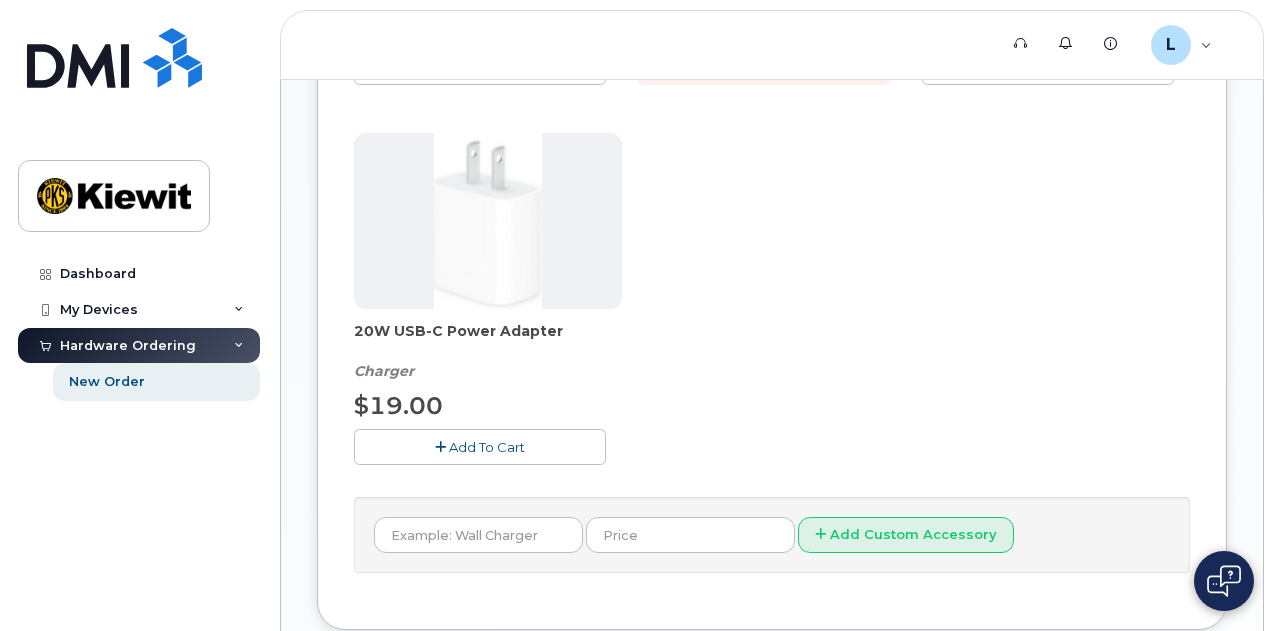 click on "Add To Cart" 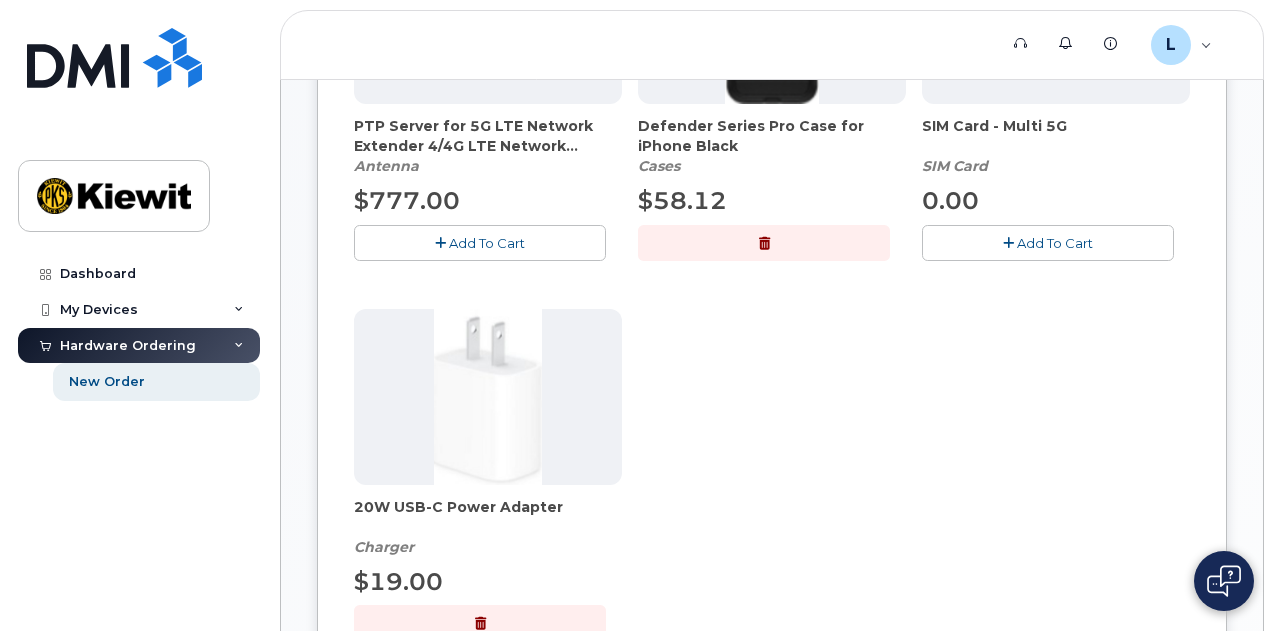 scroll, scrollTop: 700, scrollLeft: 0, axis: vertical 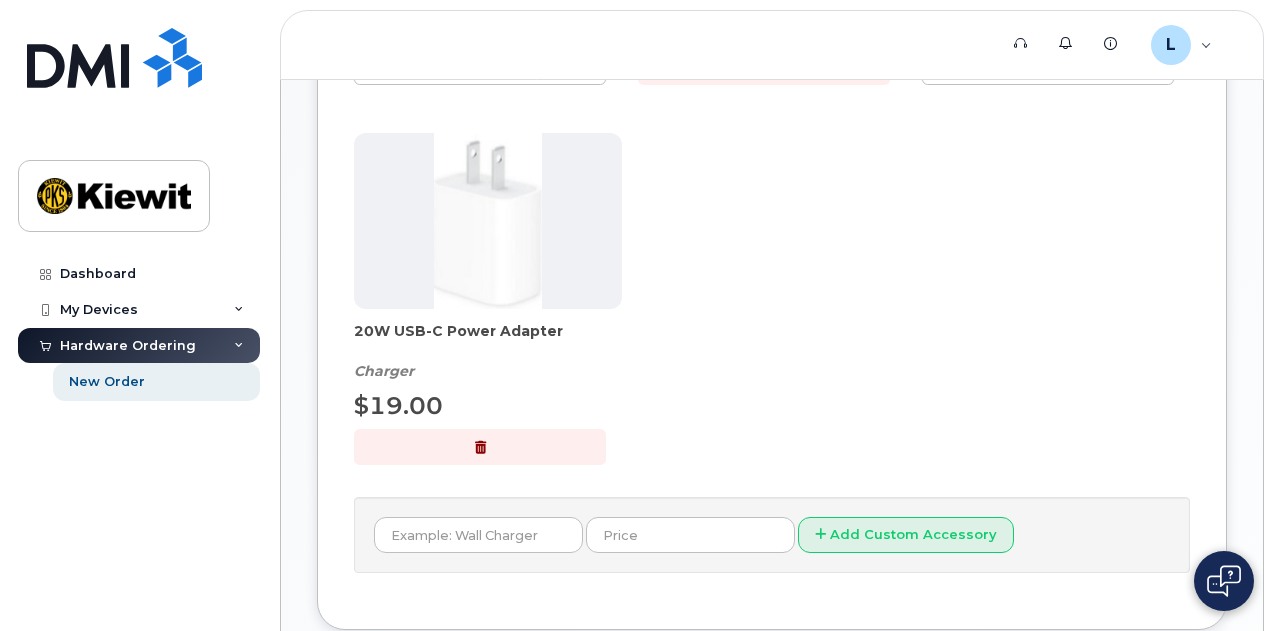 click on "Add to Cart" 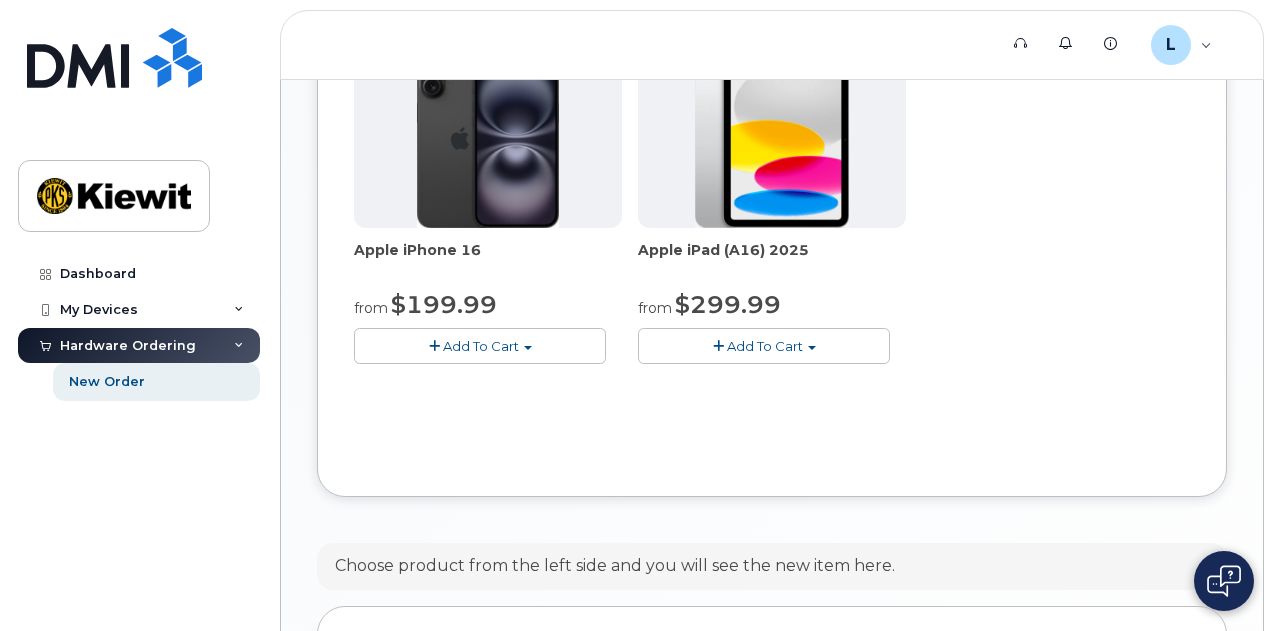 scroll, scrollTop: 691, scrollLeft: 0, axis: vertical 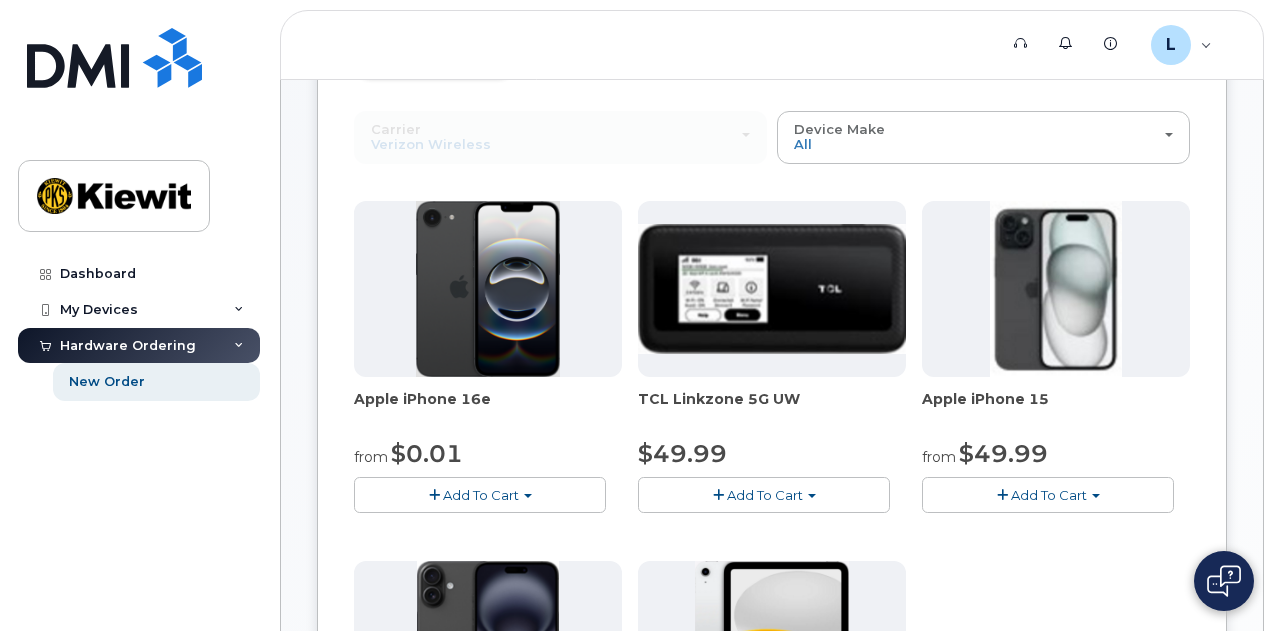 click on "Checkout" 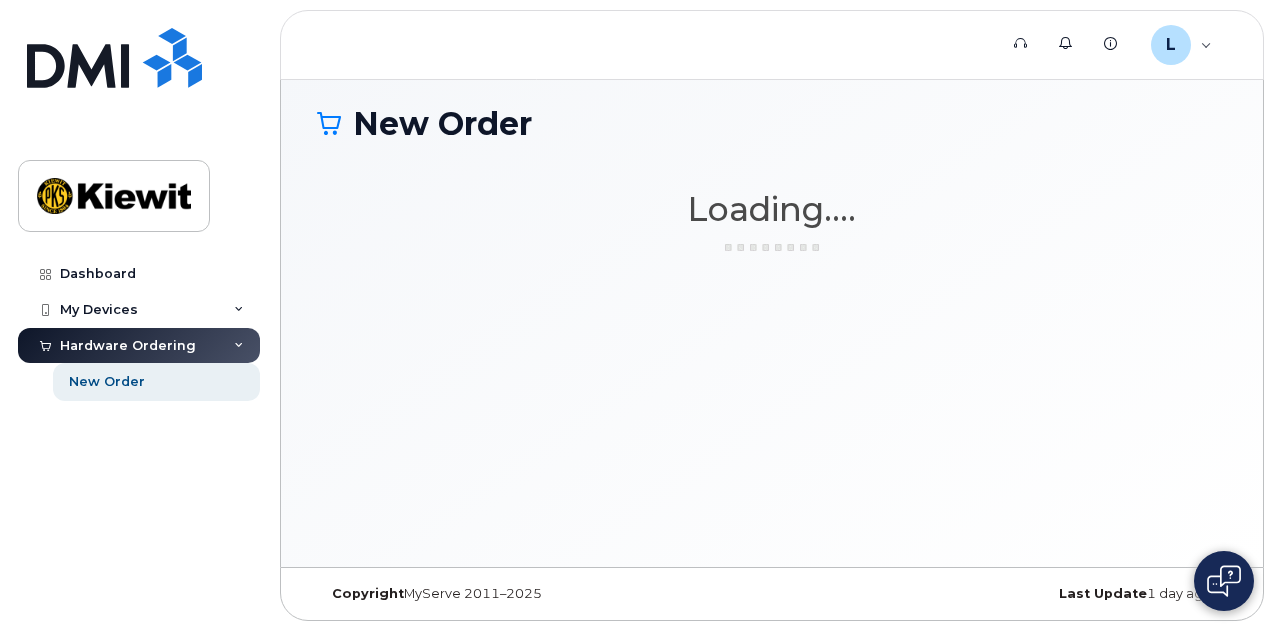 scroll, scrollTop: 9, scrollLeft: 0, axis: vertical 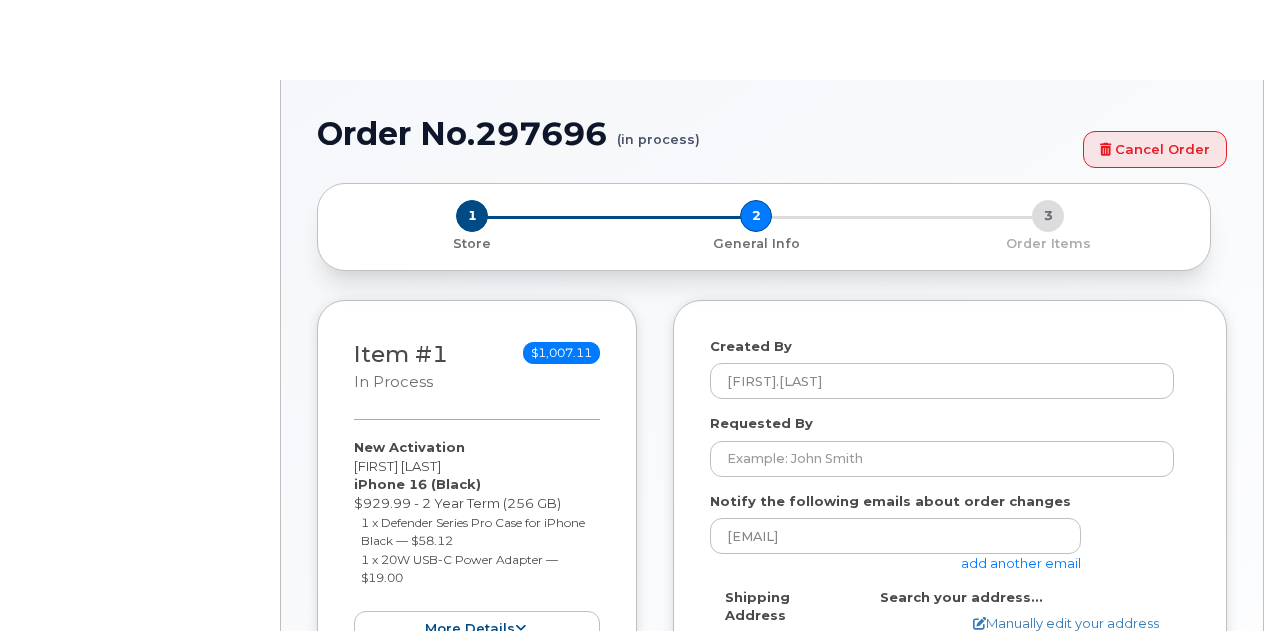 select 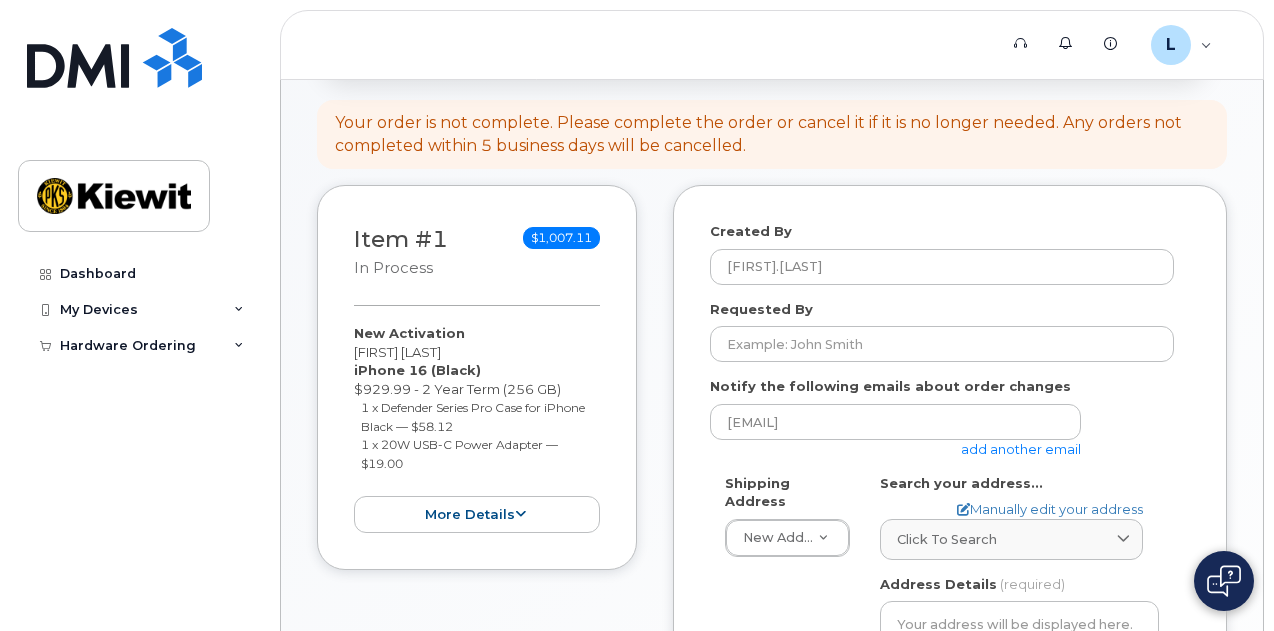 scroll, scrollTop: 300, scrollLeft: 0, axis: vertical 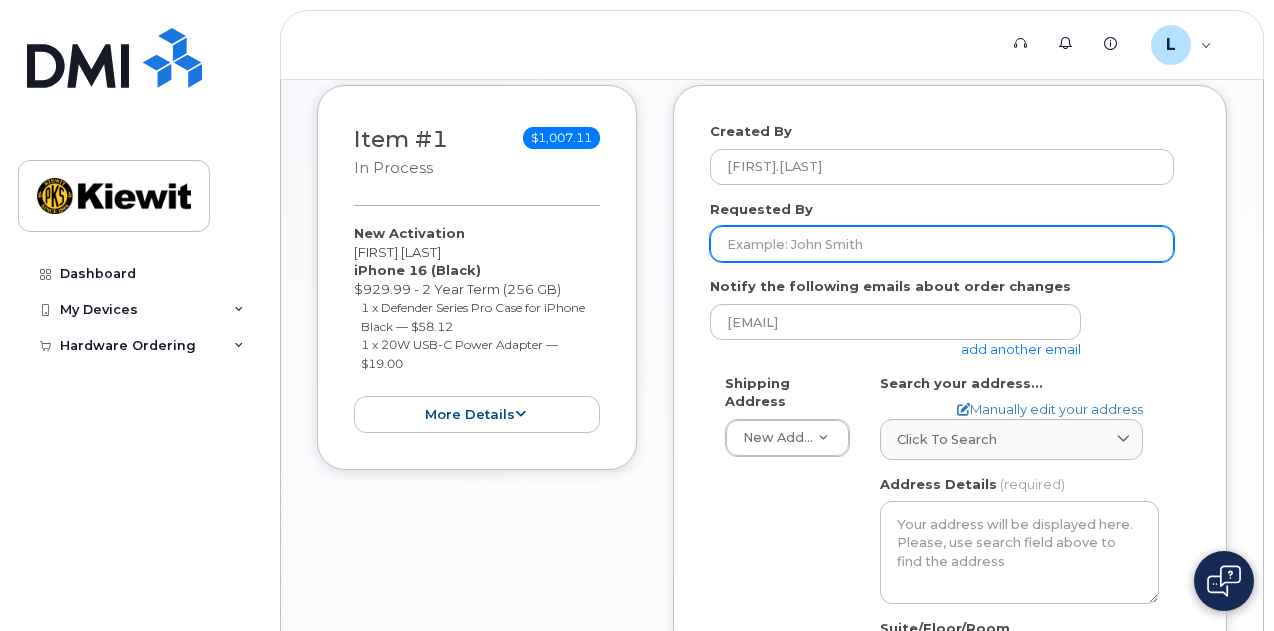 click on "Requested By" 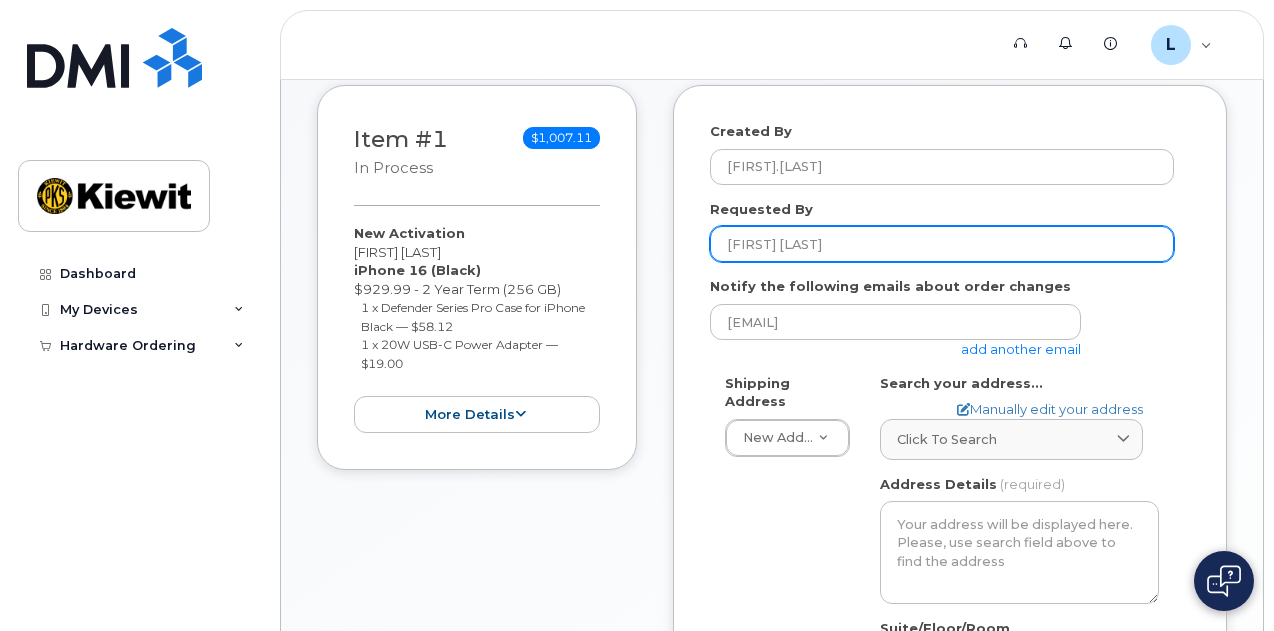 type on "[FIRST] [LAST]" 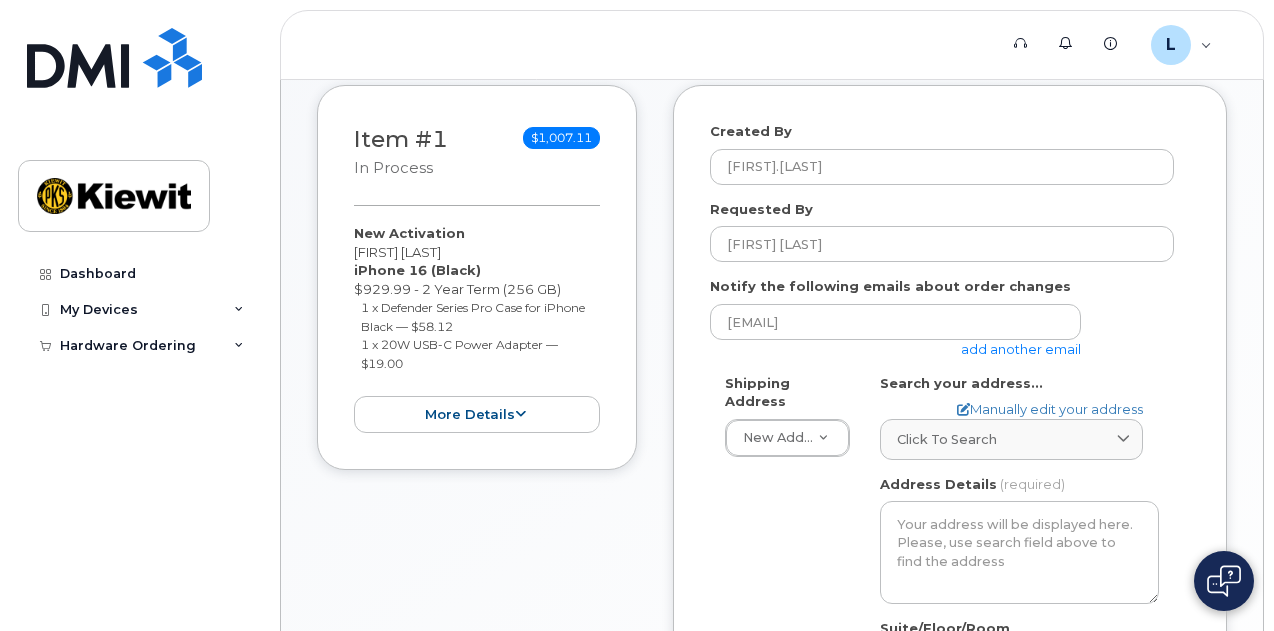 click on "Notify the following emails about order changes
[EMAIL]
add another email" 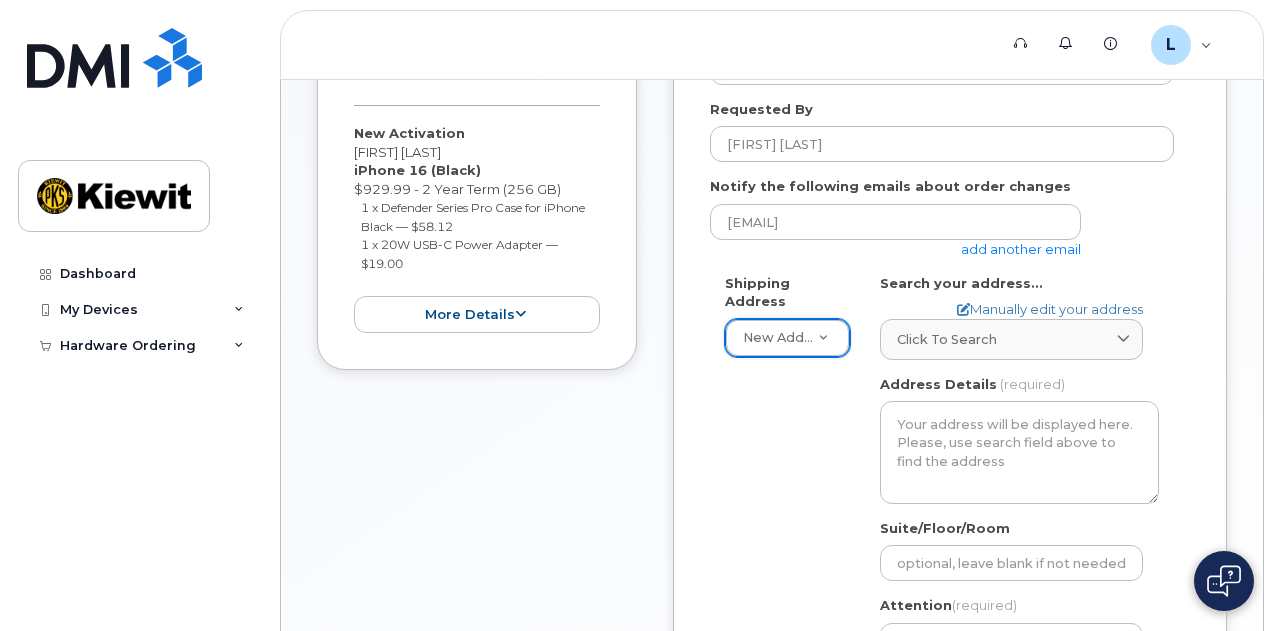 scroll, scrollTop: 500, scrollLeft: 0, axis: vertical 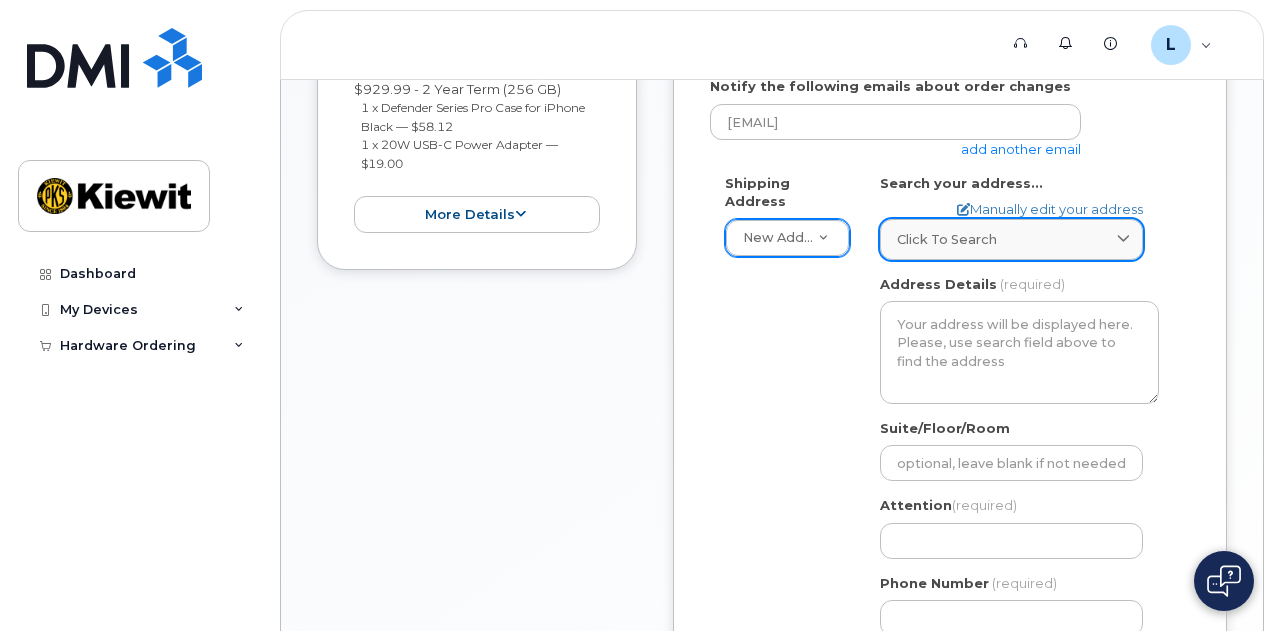 click on "Click to search" 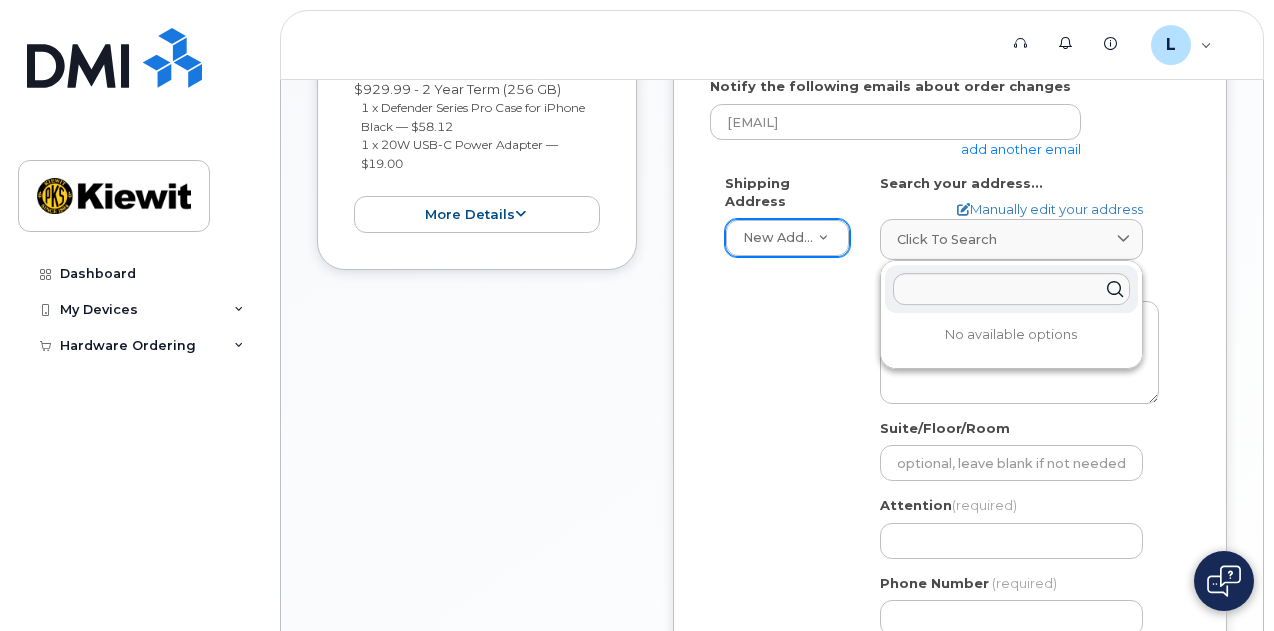click on "Shipping Address
New Address     New Address
[STATE]
Search your address...
Manually edit your address
Click to search No available options
Address Line
(required)
Lookup your address
State
(required)
Alabama
Alaska
American Samoa
Arizona
Arkansas
California
Colorado
Connecticut
Delaware
District of Columbia
Florida
Georgia
Guam
Hawaii
Idaho
Illinois
Indiana
Iowa
Kansas
Kentucky
Louisiana
Maine
Maryland
Massachusetts
Michigan
Minnesota
Mississippi
Missouri
Montana
Nebraska
Nevada
New Hampshire
New Jersey
New Mexico
New York
North Carolina
North Dakota
Ohio
Oklahoma
Oregon
Pennsylvania
Puerto Rico
Rhode Island
South Carolina
South Dakota
Tennessee
Texas
Utah
Vermont
Virginia
Virgin Islands
Washington
West Virginia
Wisconsin
Wyoming
City
(required)
[STATE], USA
Zip Code
(required)
Address Details" 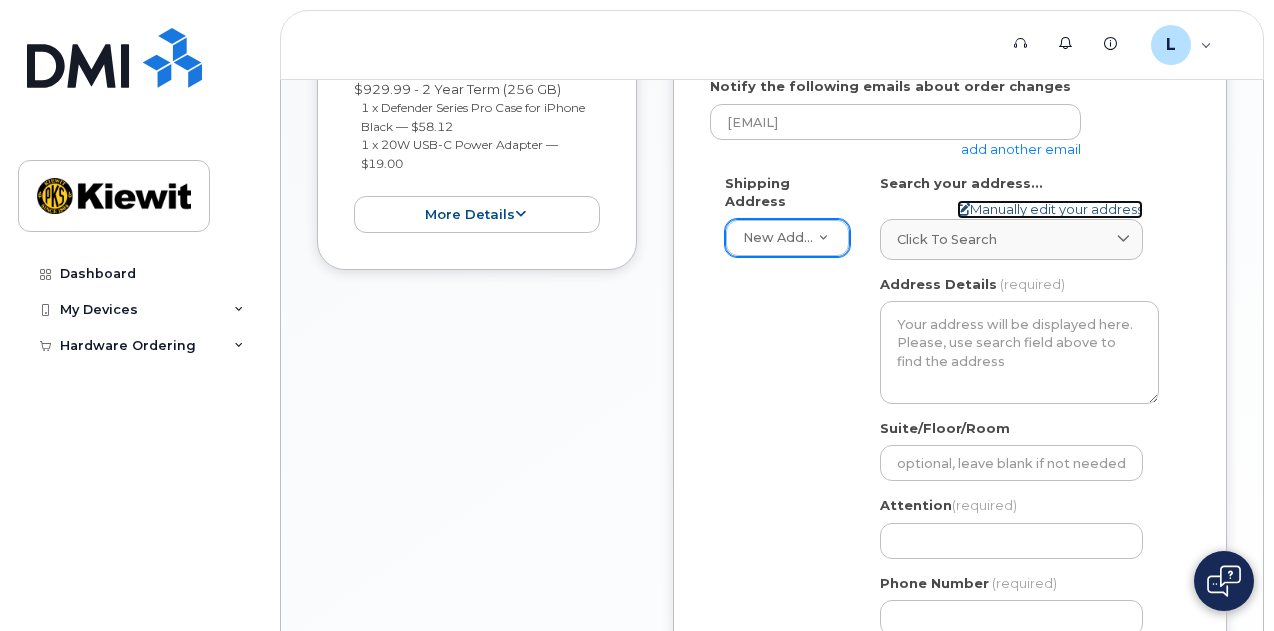 click on "Manually edit your address" 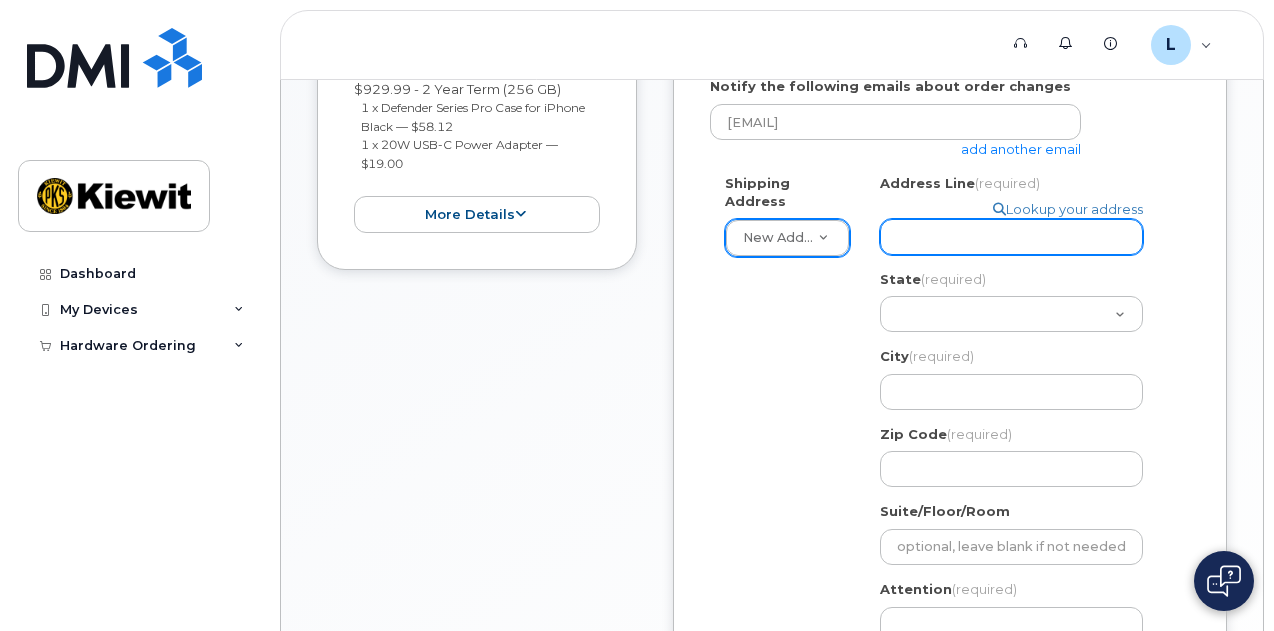 click on "Address Line
(required)" 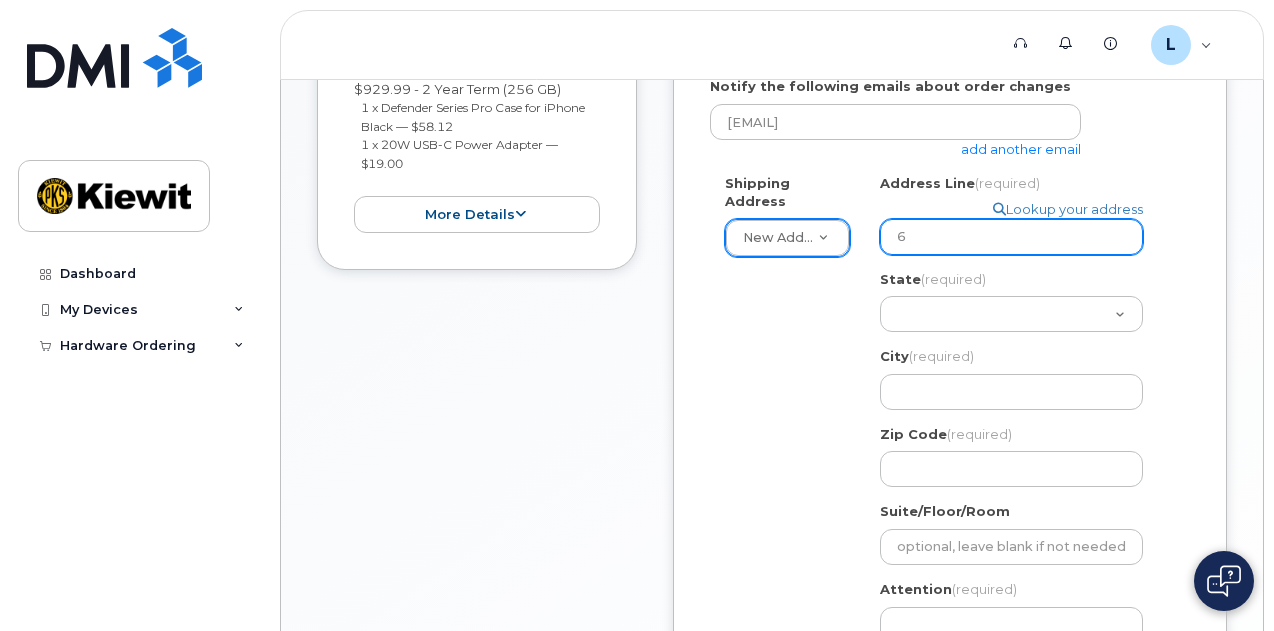 type on "60" 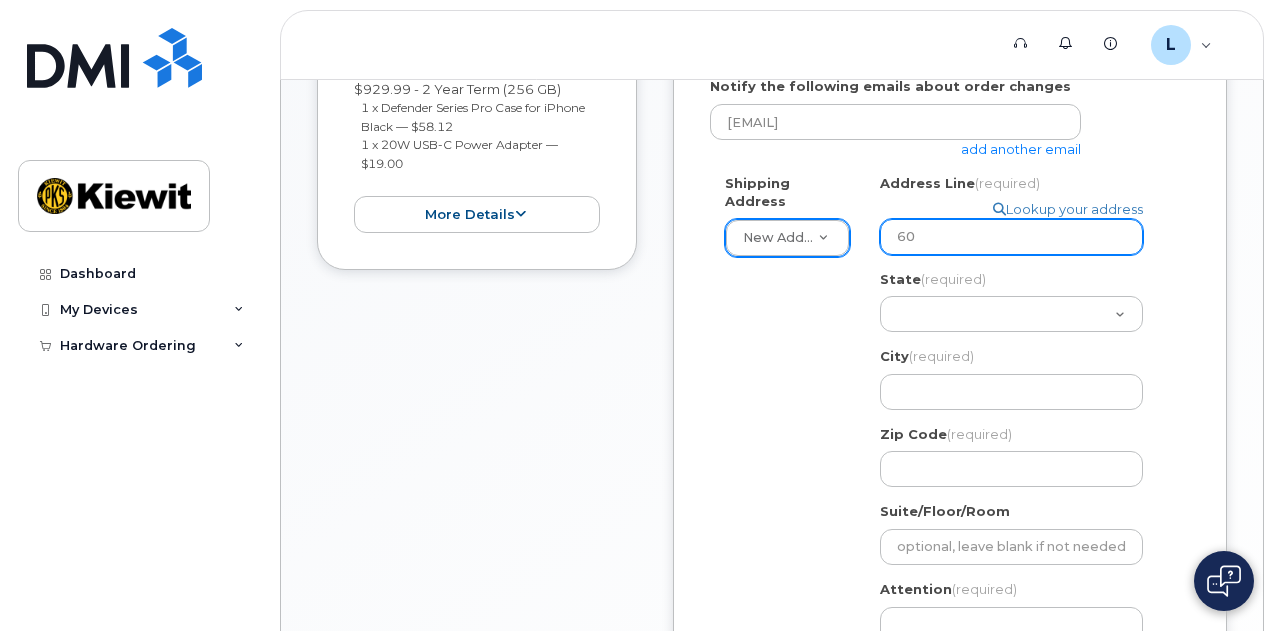 select 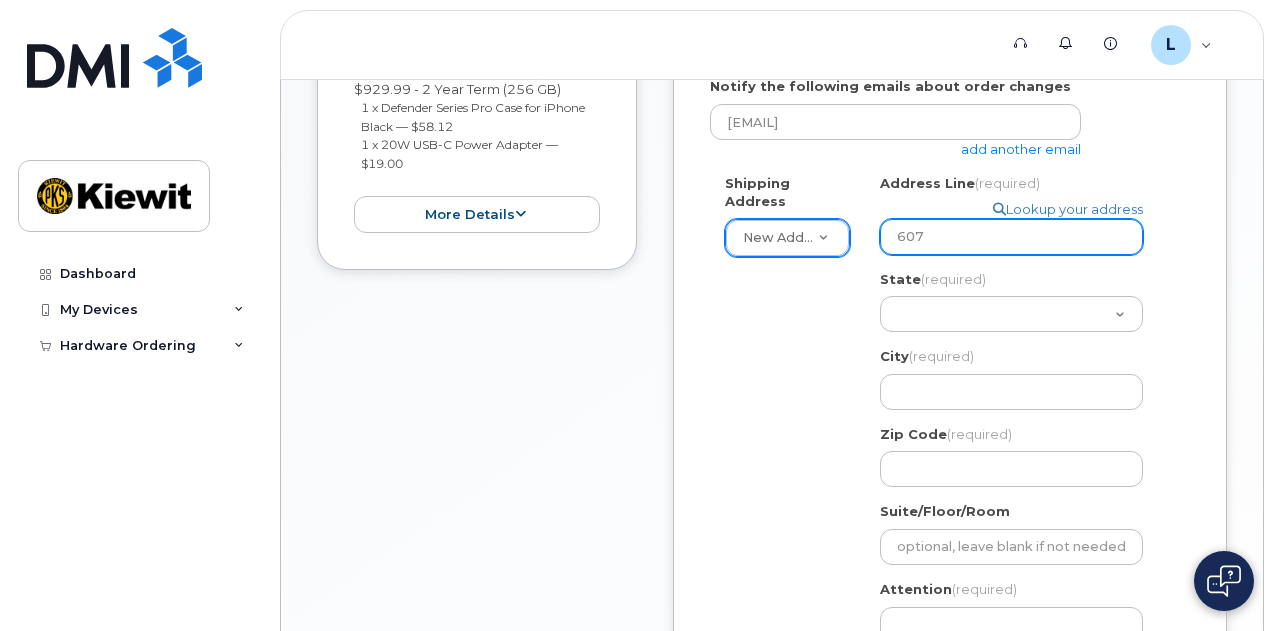 select 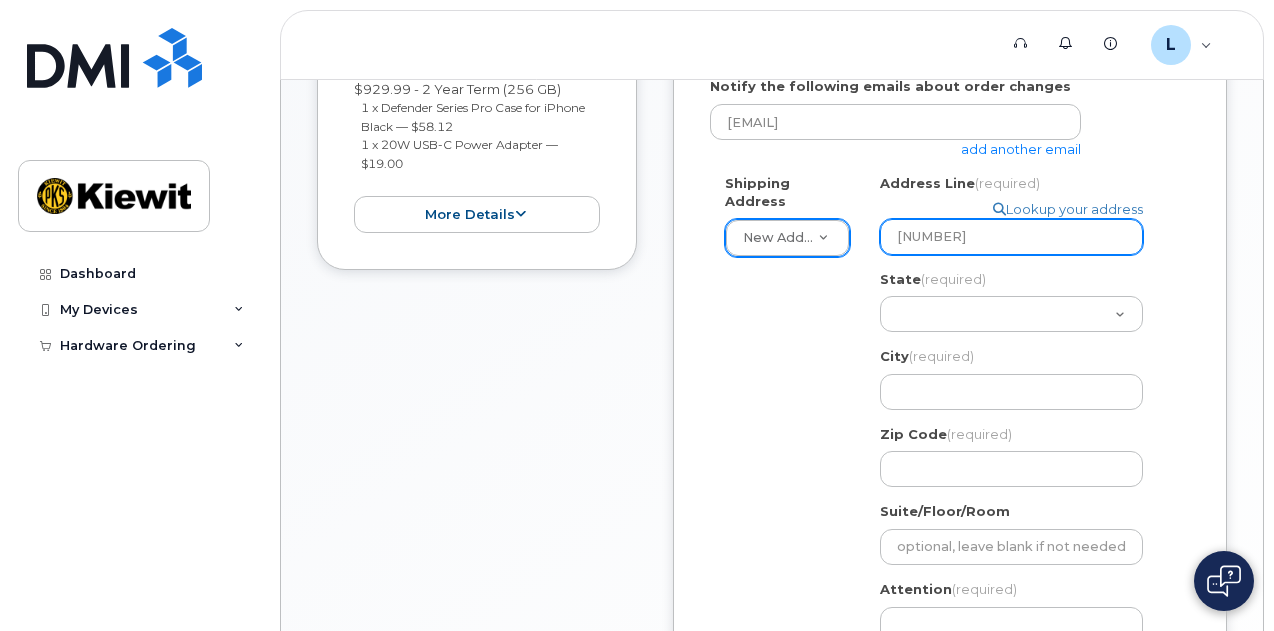 type on "[NUMBER]" 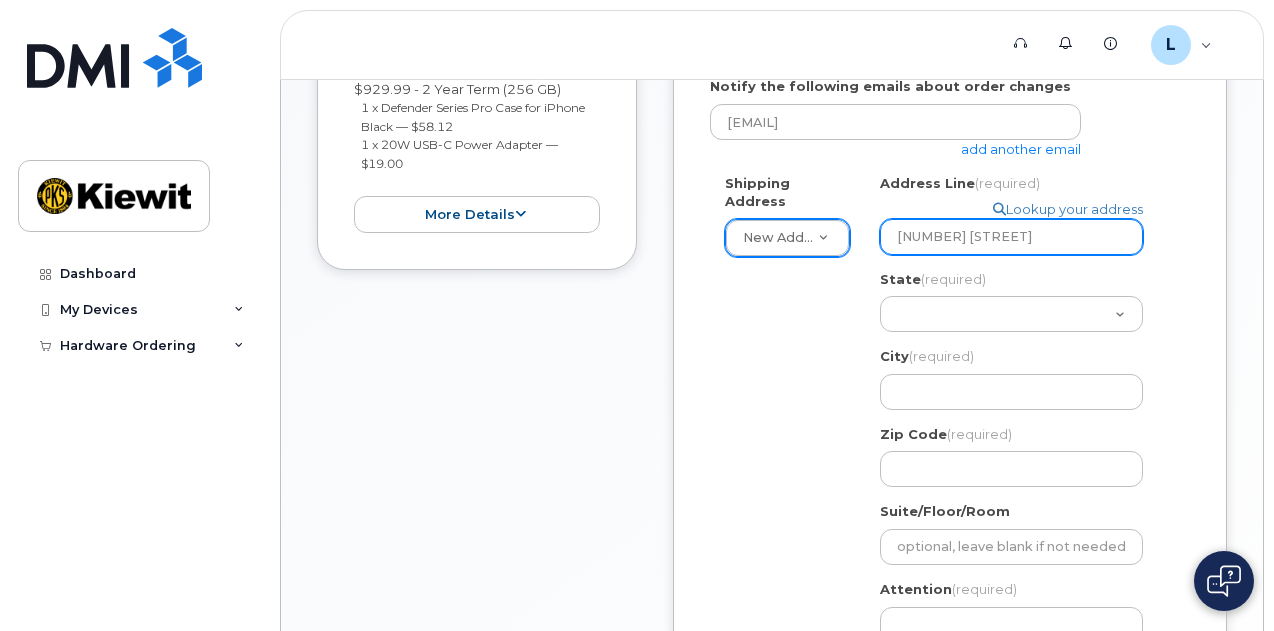type on "[NUMBER] [STREET]" 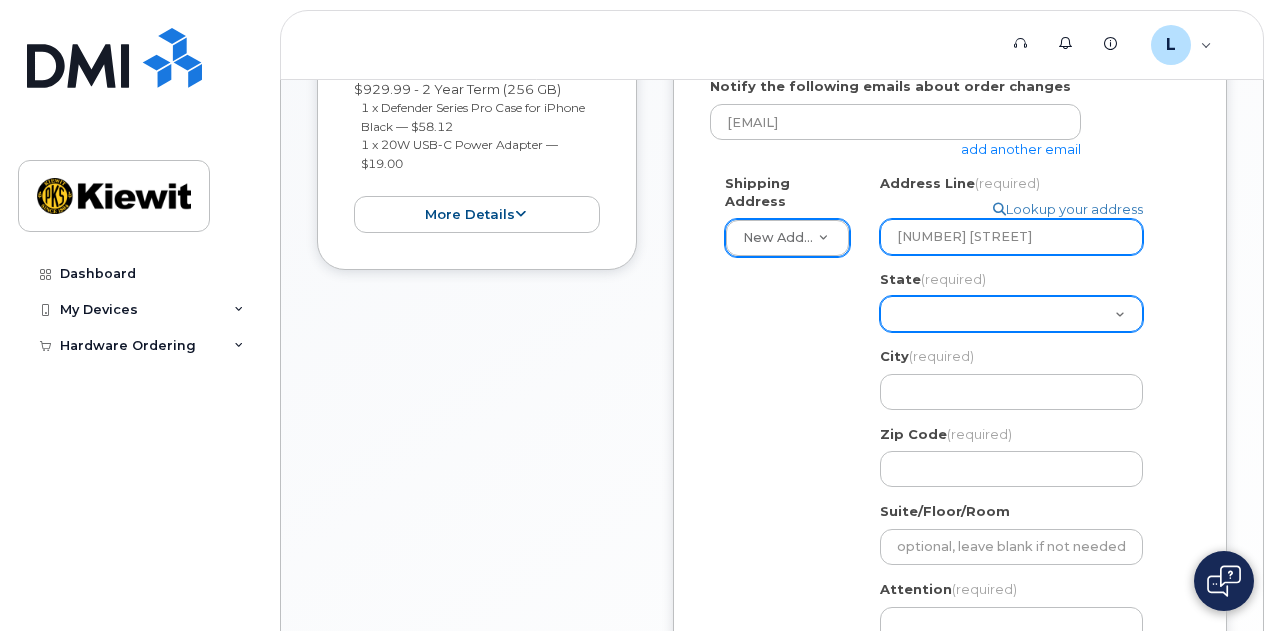 select on "TX" 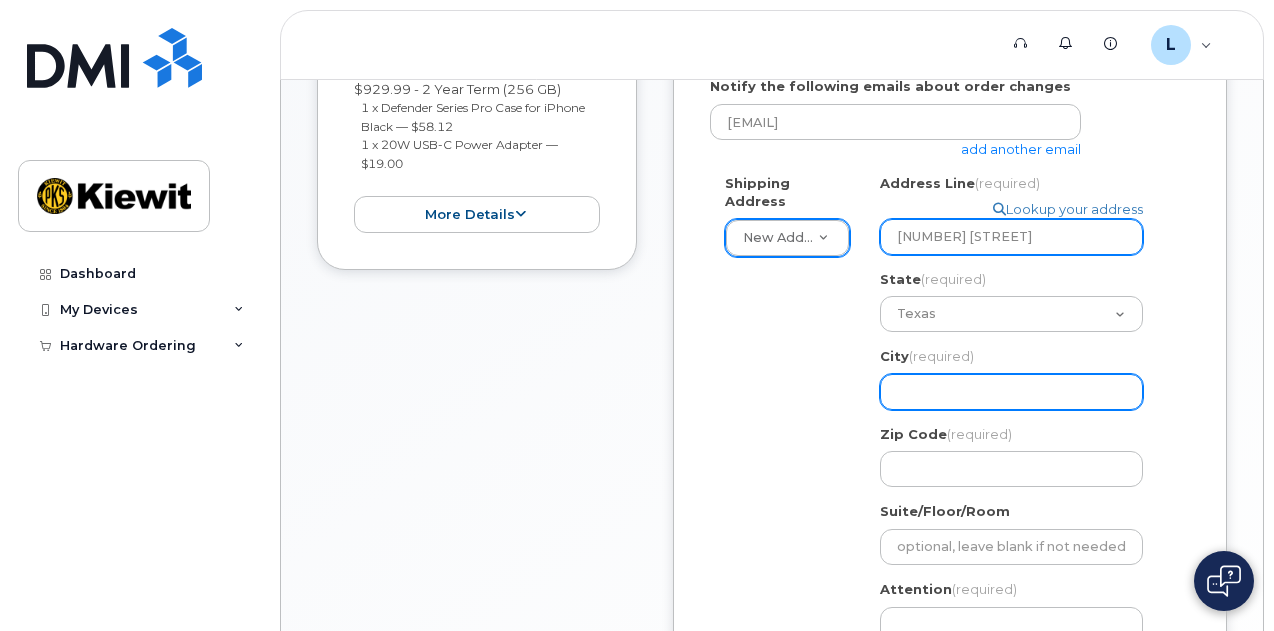 type on "Houston" 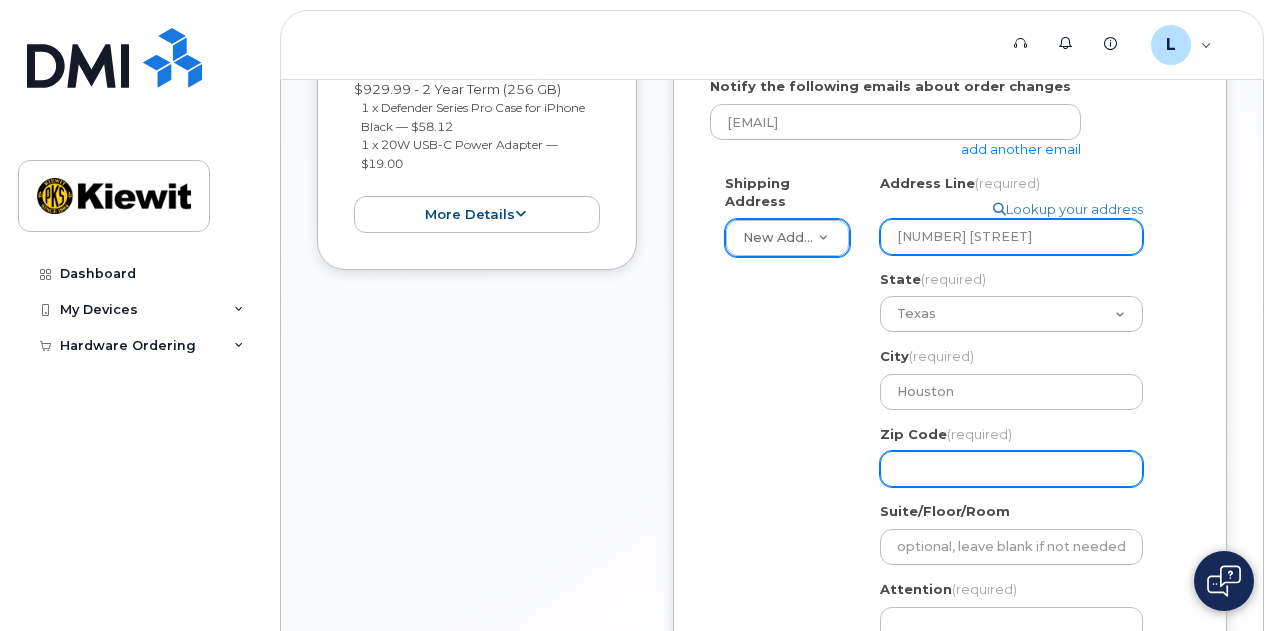 type on "77033" 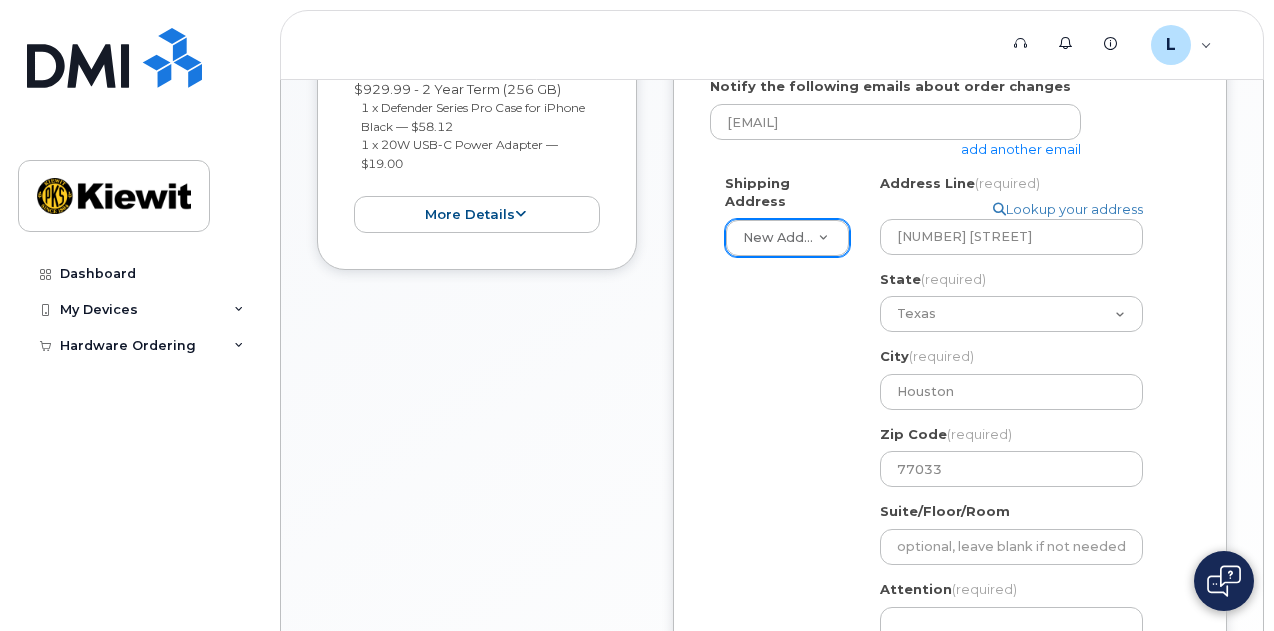 click on "Shipping Address
New Address     New Address
TX
Houston
Search your address...
Manually edit your address
Click to search No available options
Address Line
(required)
Lookup your address
6075 Doulton Dr
State
(required)
Alabama
Alaska
American Samoa
Arizona
Arkansas
California
Colorado
Connecticut
Delaware
District of Columbia
Florida
Georgia
Guam
Hawaii
Idaho
Illinois
Indiana
Iowa
Kansas
Kentucky
Louisiana
Maine
Maryland
Massachusetts
Michigan
Minnesota
Mississippi
Missouri
Montana
Nebraska
Nevada
New Hampshire
New Jersey
New Mexico
New York
North Carolina
North Dakota
Ohio
Oklahoma
Oregon
Pennsylvania
Puerto Rico
Rhode Island
South Carolina
South Dakota
Tennessee
Texas
Utah
Vermont
Virginia
Virgin Islands
Washington
West Virginia
Wisconsin
Wyoming
City
(required)
Houston
6075 Doulton Dr, Houston, TX, 77033, USA" 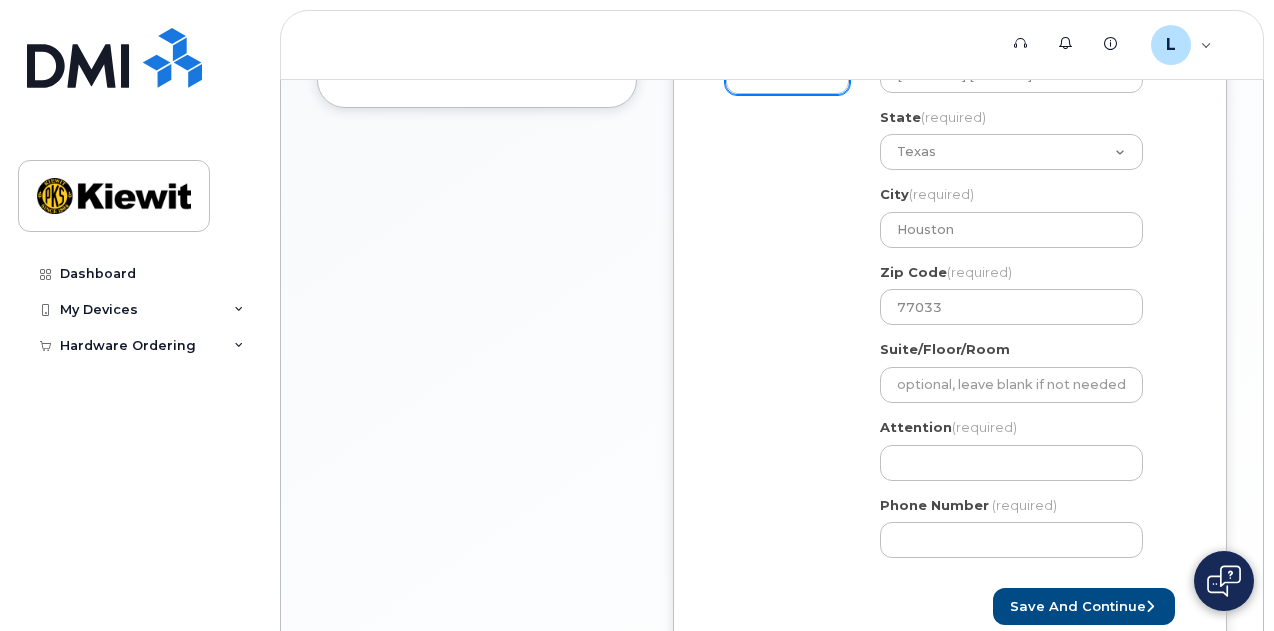 scroll, scrollTop: 700, scrollLeft: 0, axis: vertical 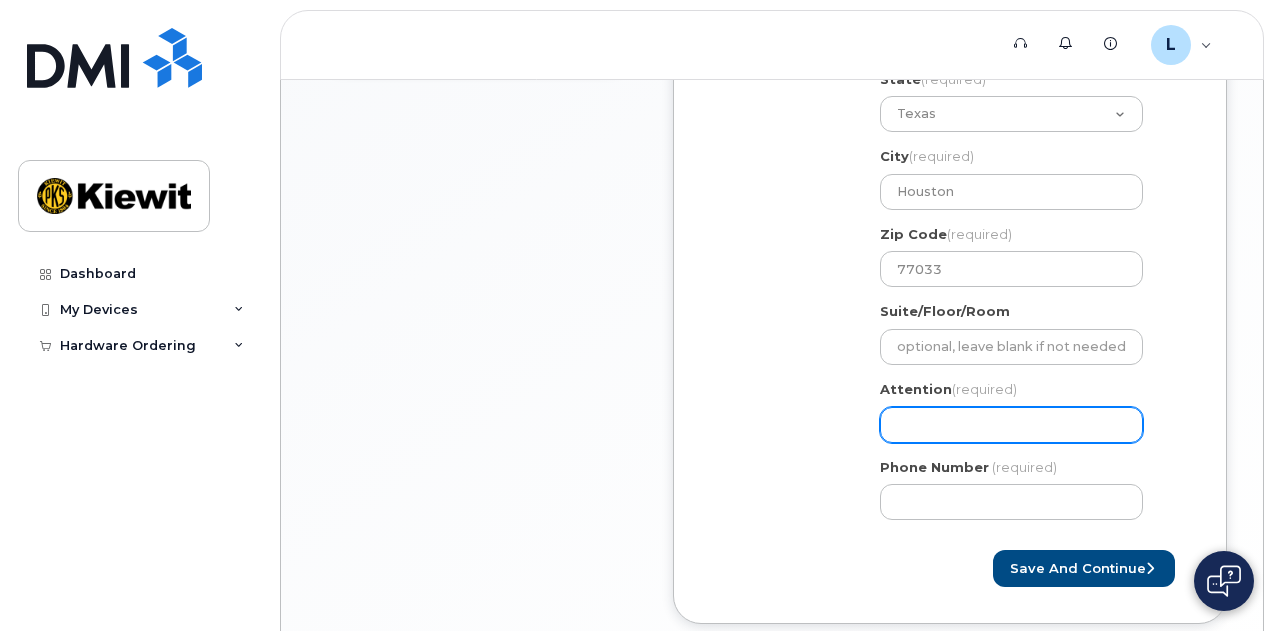 click on "Attention
(required)" 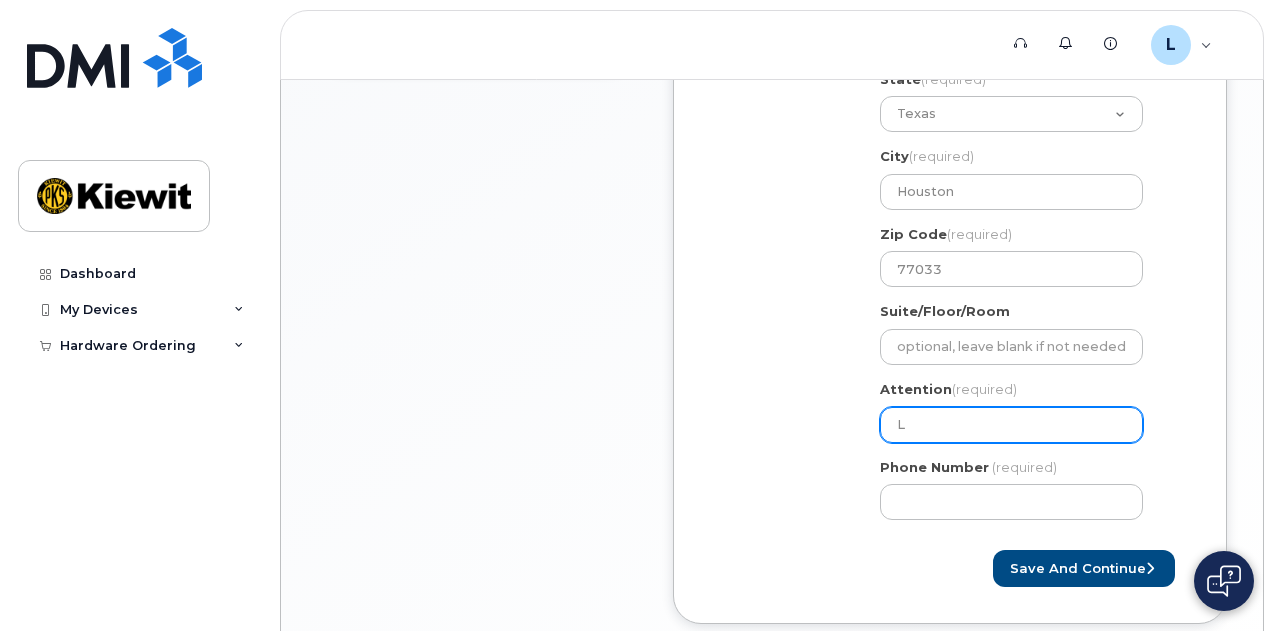select 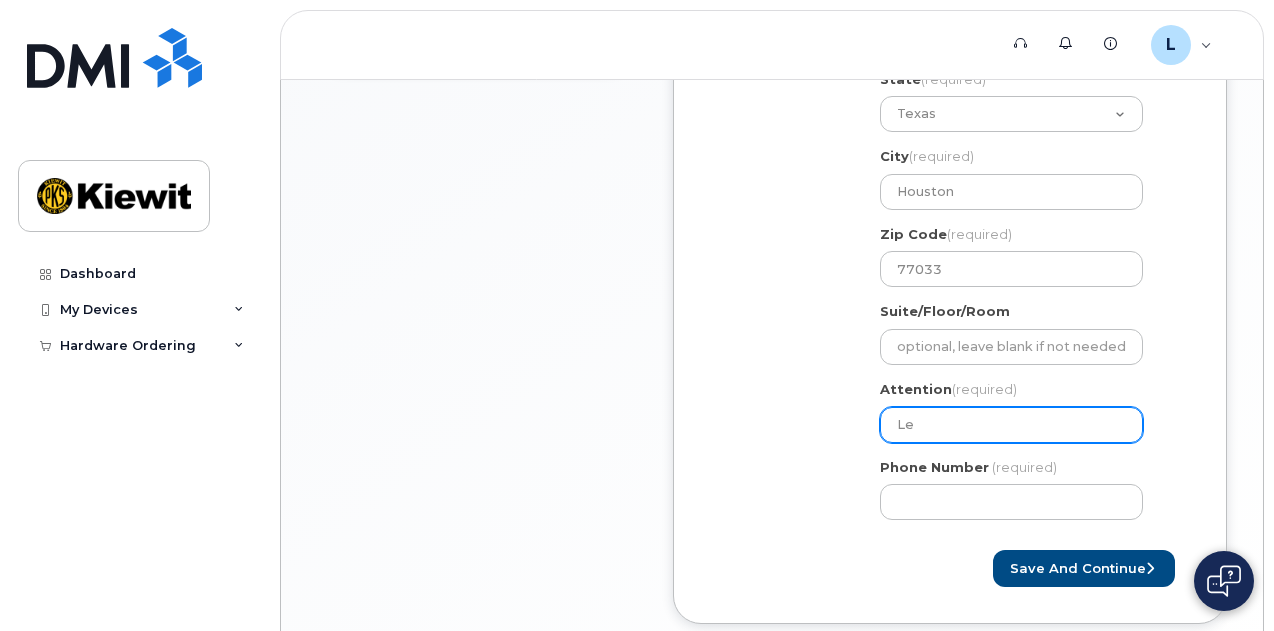 select 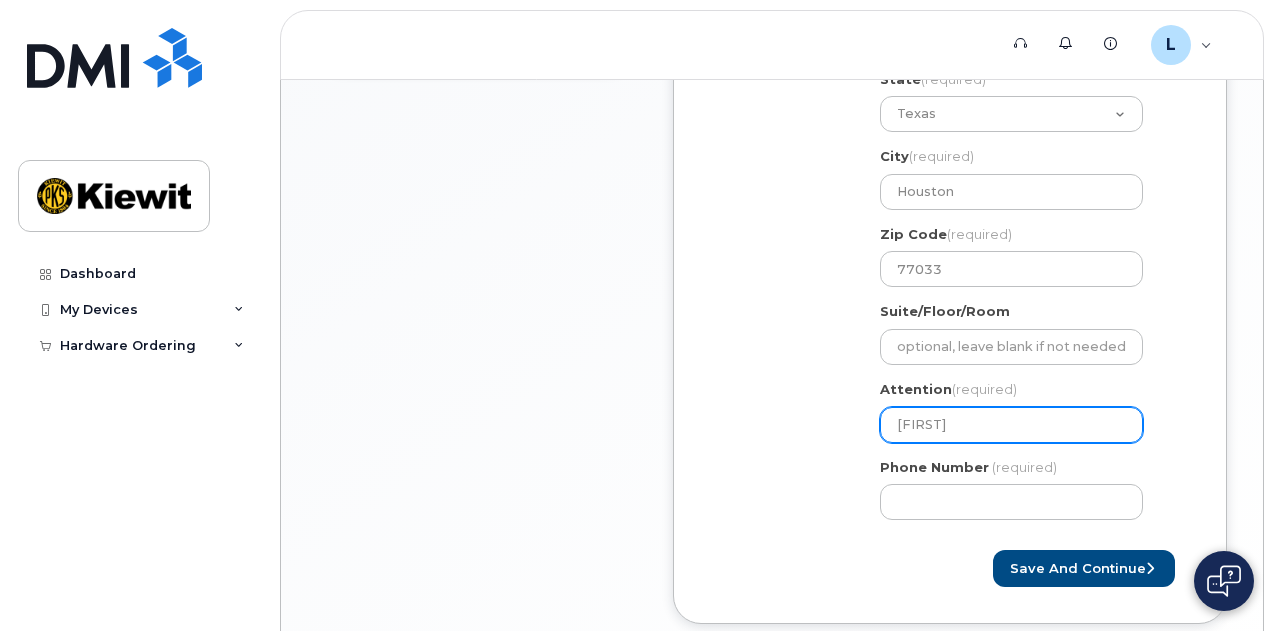 select 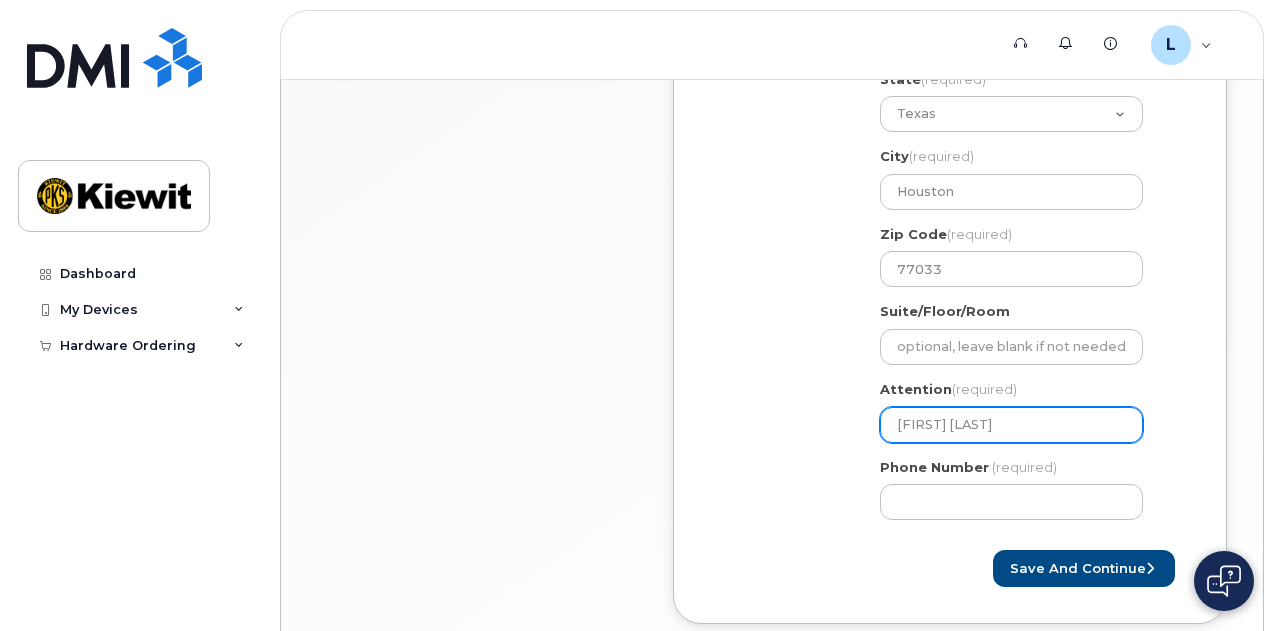 select 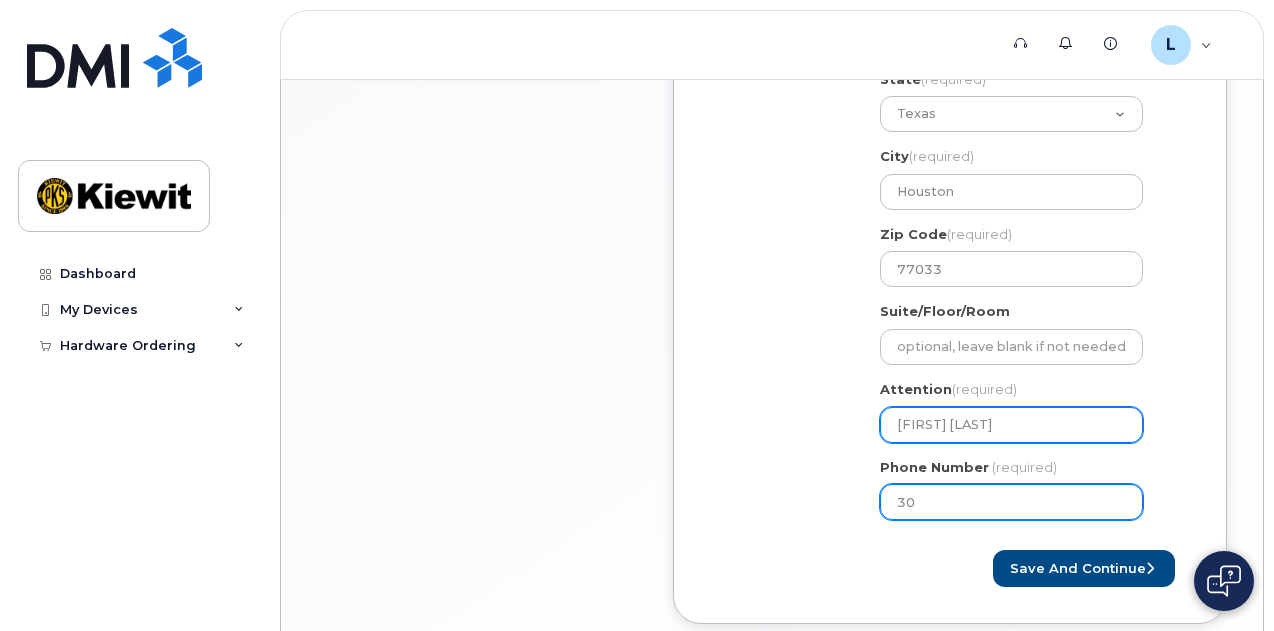 type on "307" 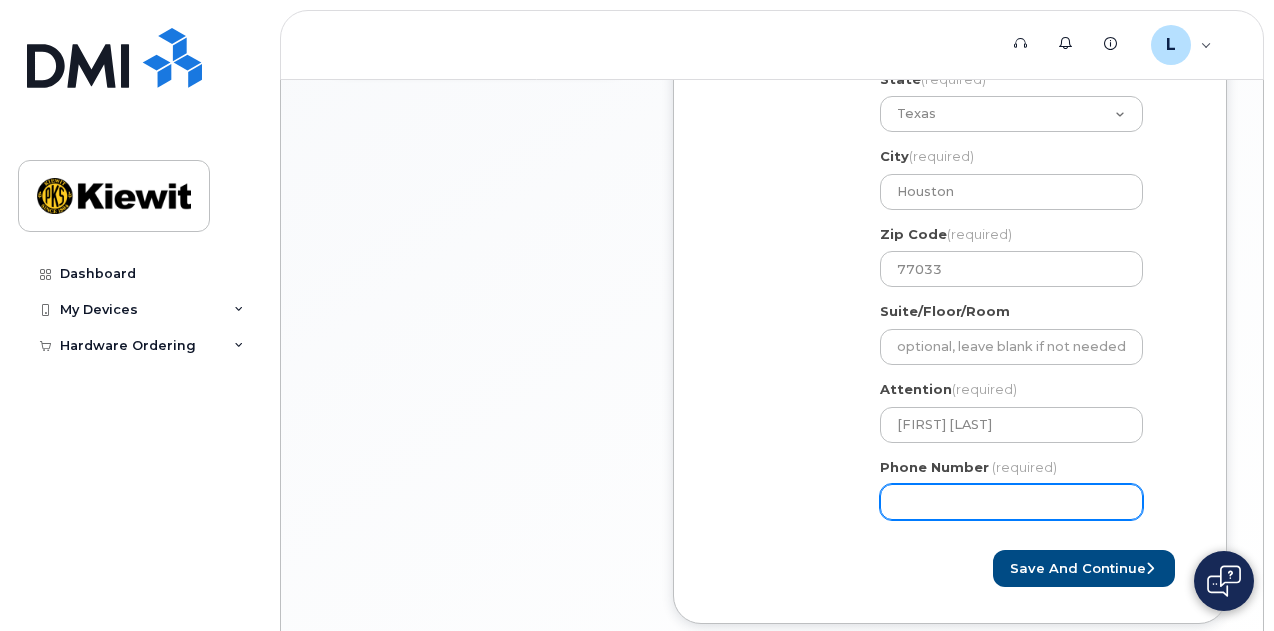 type on "3075228594" 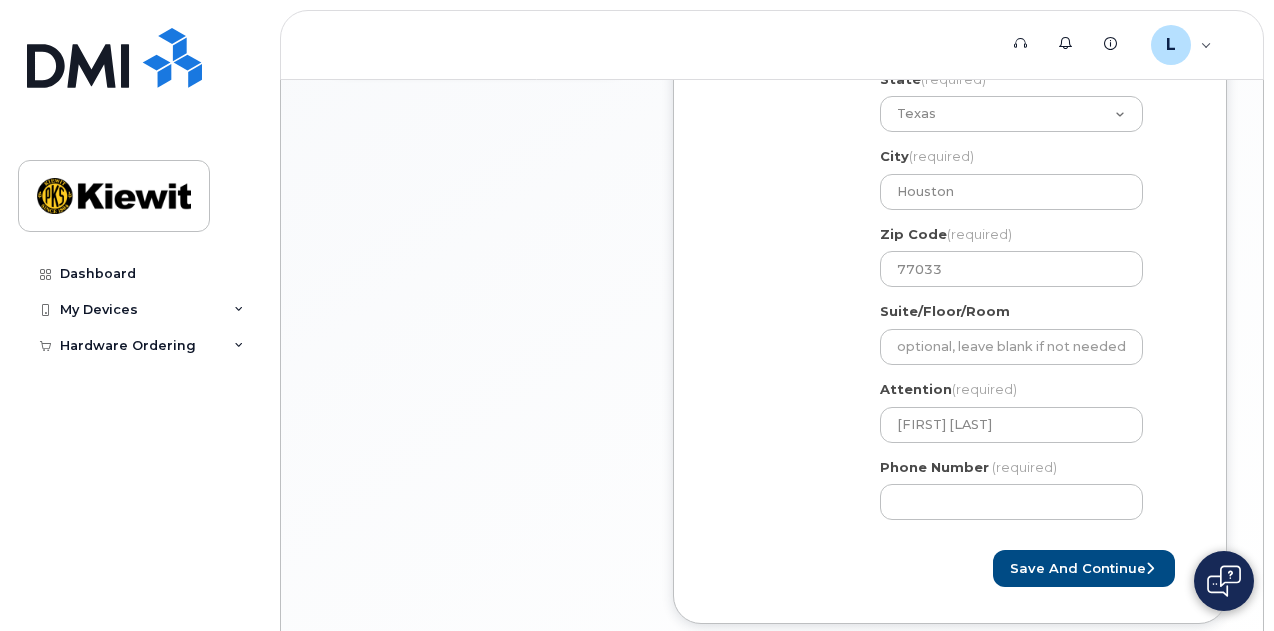 click on "Shipping Address
New Address     New Address
TX
Houston
Search your address...
Manually edit your address
Click to search No available options
Address Line
(required)
Lookup your address
6075 Doulton Dr
State
(required)
Alabama
Alaska
American Samoa
Arizona
Arkansas
California
Colorado
Connecticut
Delaware
District of Columbia
Florida
Georgia
Guam
Hawaii
Idaho
Illinois
Indiana
Iowa
Kansas
Kentucky
Louisiana
Maine
Maryland
Massachusetts
Michigan
Minnesota
Mississippi
Missouri
Montana
Nebraska
Nevada
New Hampshire
New Jersey
New Mexico
New York
North Carolina
North Dakota
Ohio
Oklahoma
Oregon
Pennsylvania
Puerto Rico
Rhode Island
South Carolina
South Dakota
Tennessee
Texas
Utah
Vermont
Virginia
Virgin Islands
Washington
West Virginia
Wisconsin
Wyoming
City
(required)
Houston
6075 Doulton Dr, Houston, TX, 77033, USA" 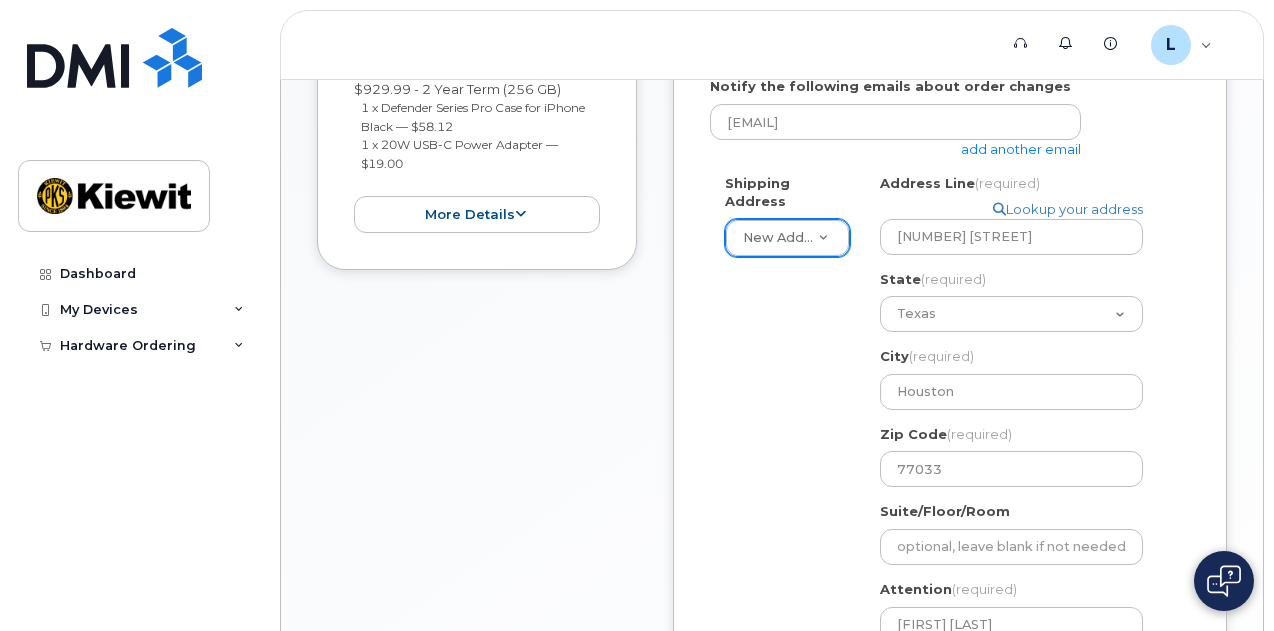 scroll, scrollTop: 820, scrollLeft: 0, axis: vertical 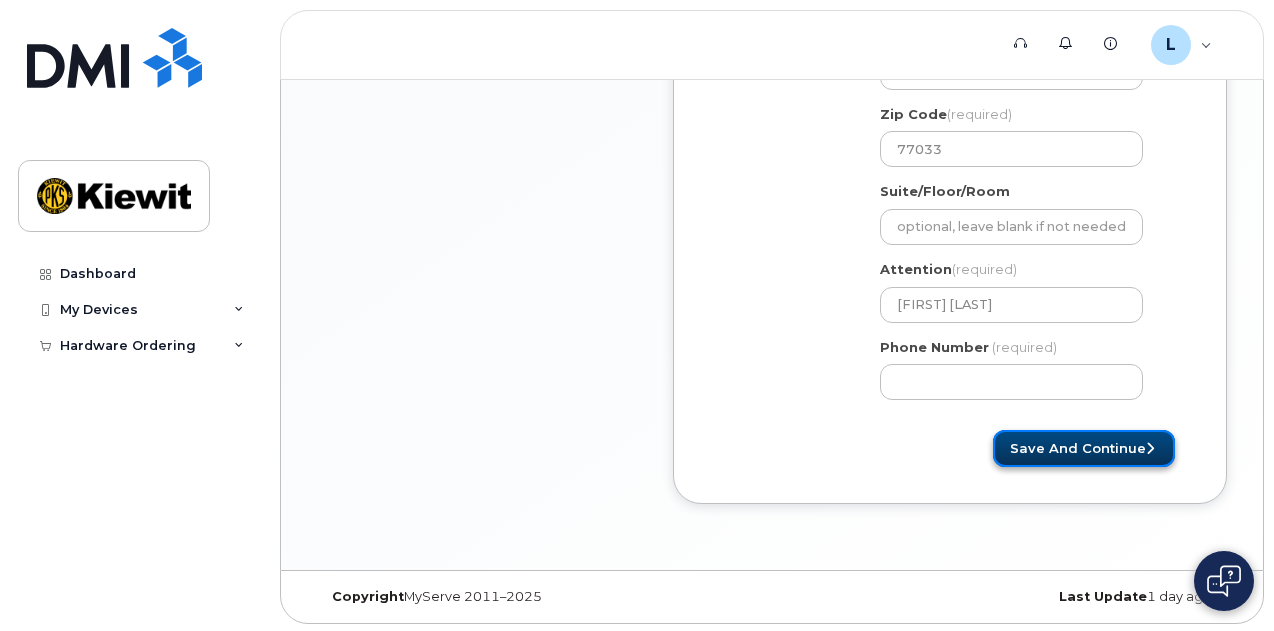 click on "Save and Continue" 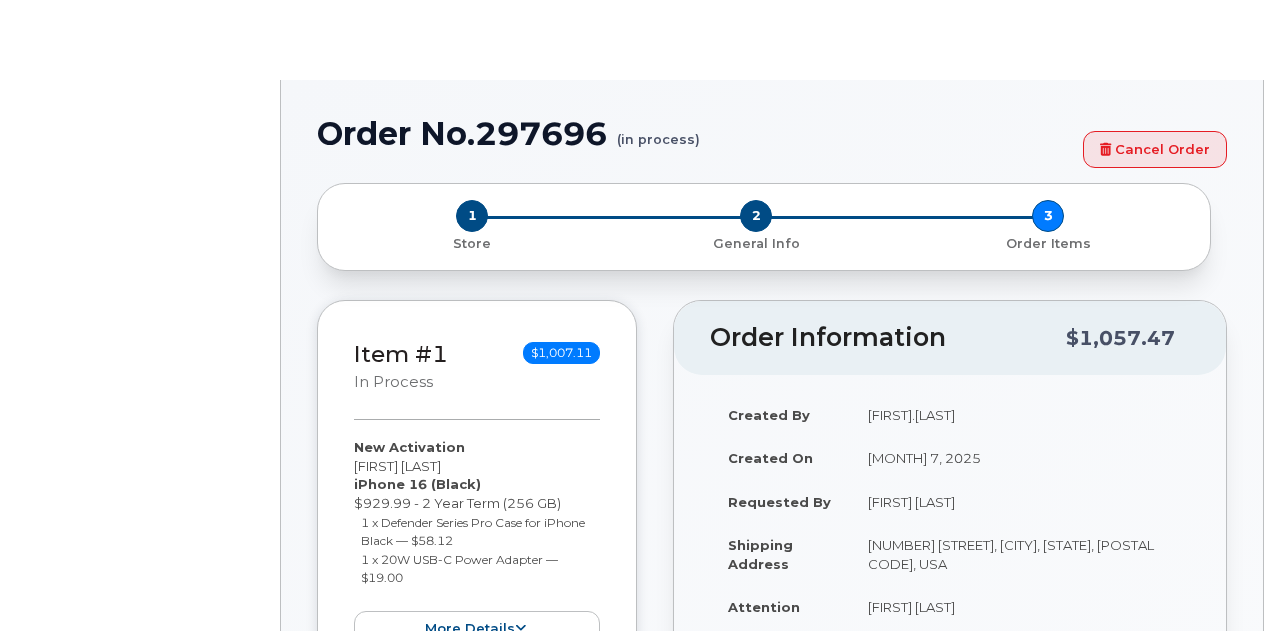 select 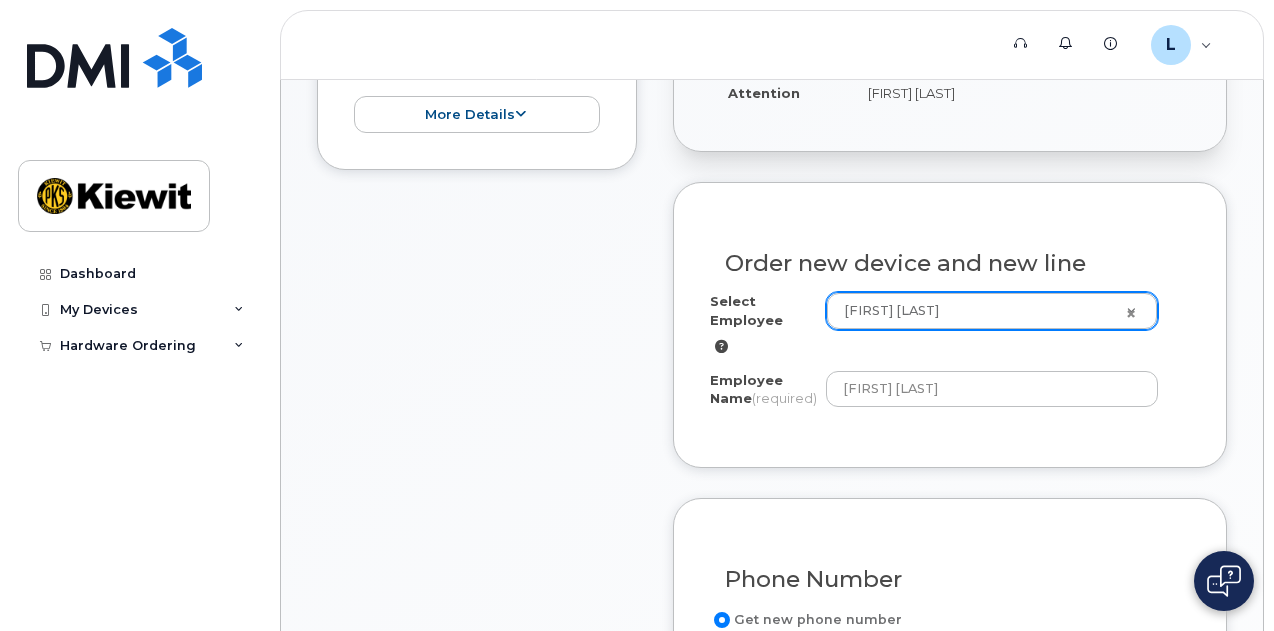 scroll, scrollTop: 700, scrollLeft: 0, axis: vertical 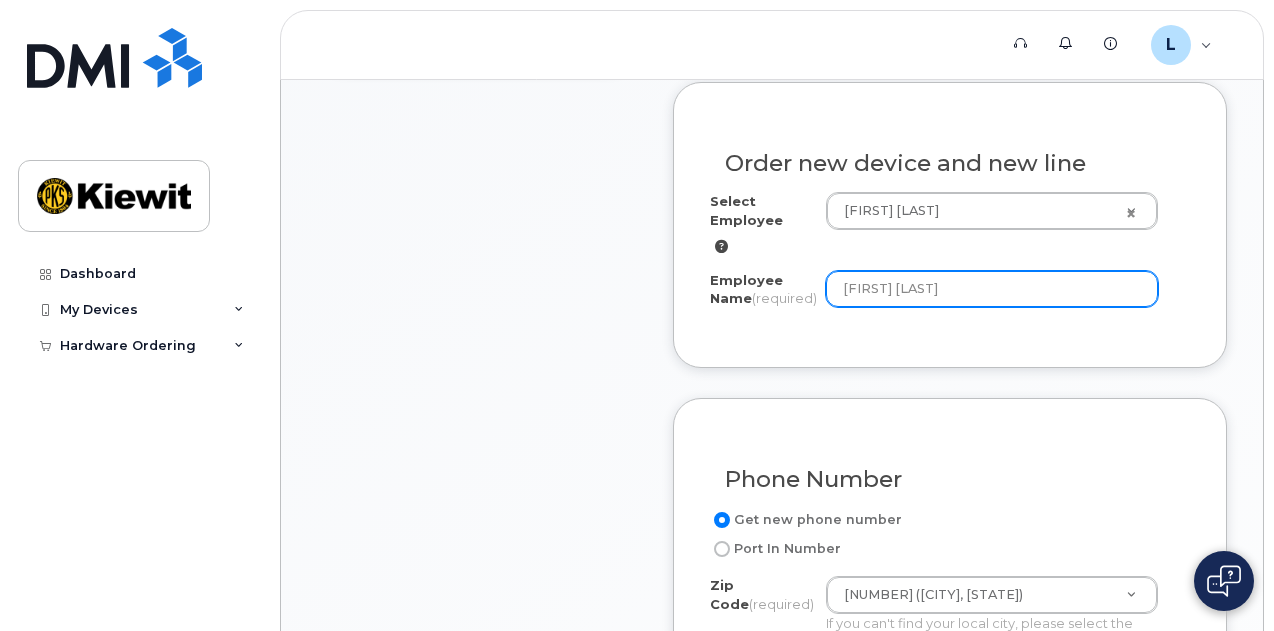 click on "[FIRST] [LAST]" 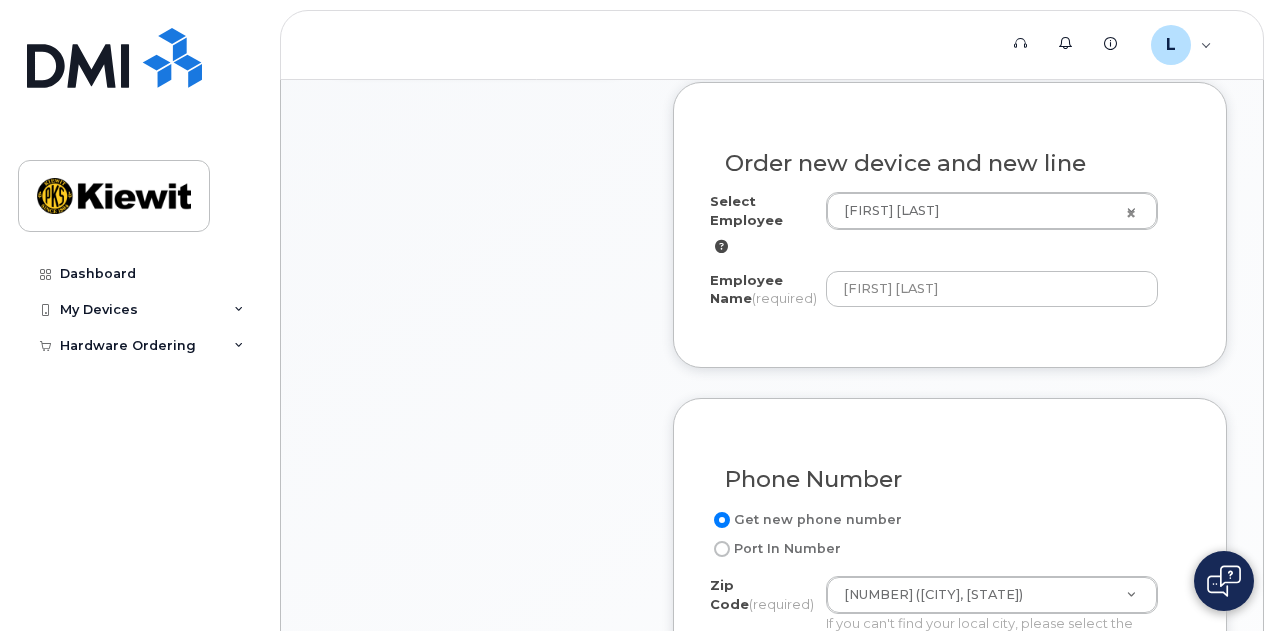 click on "Select Employee" 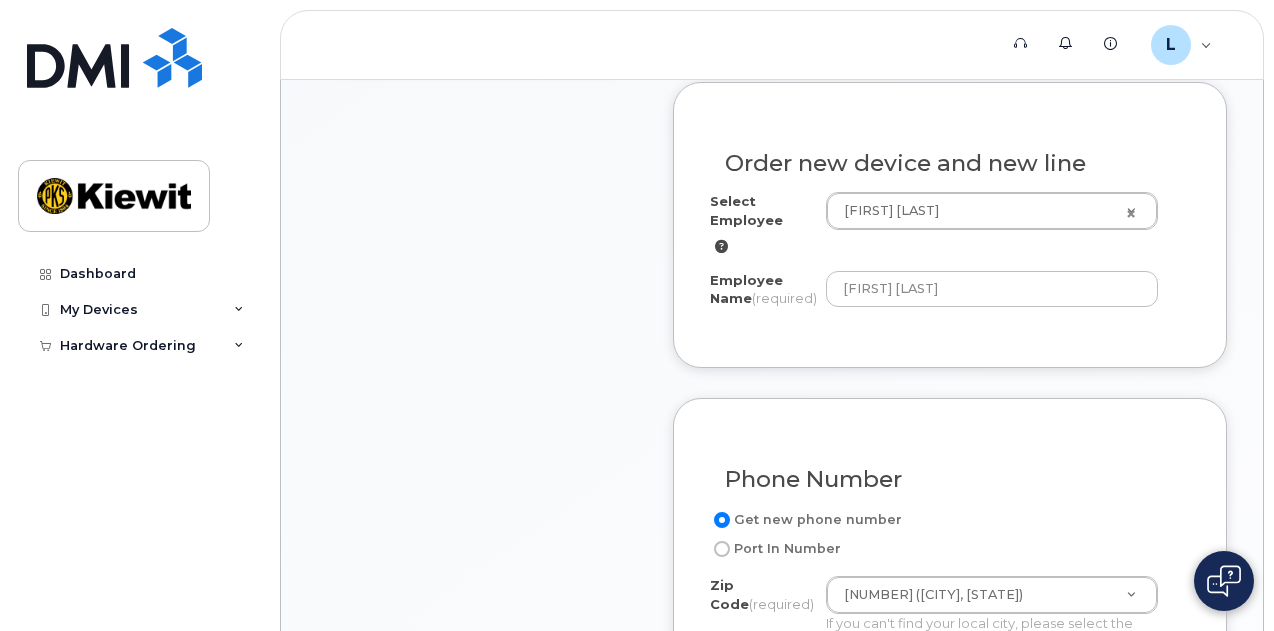 click 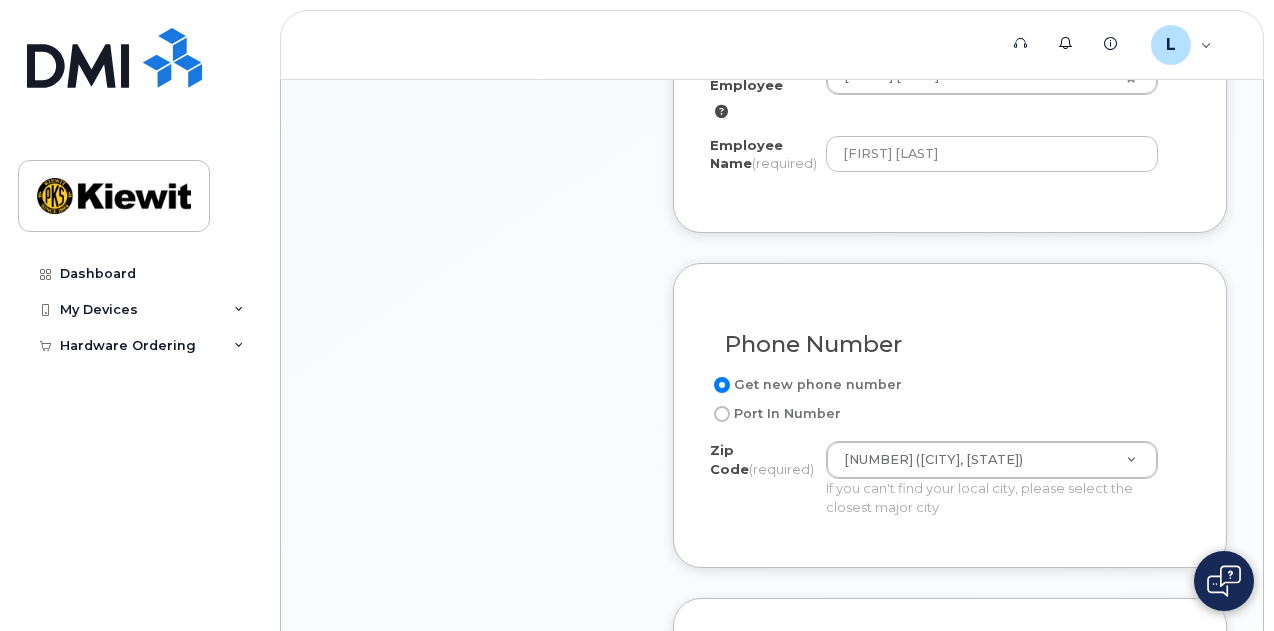 scroll, scrollTop: 1100, scrollLeft: 0, axis: vertical 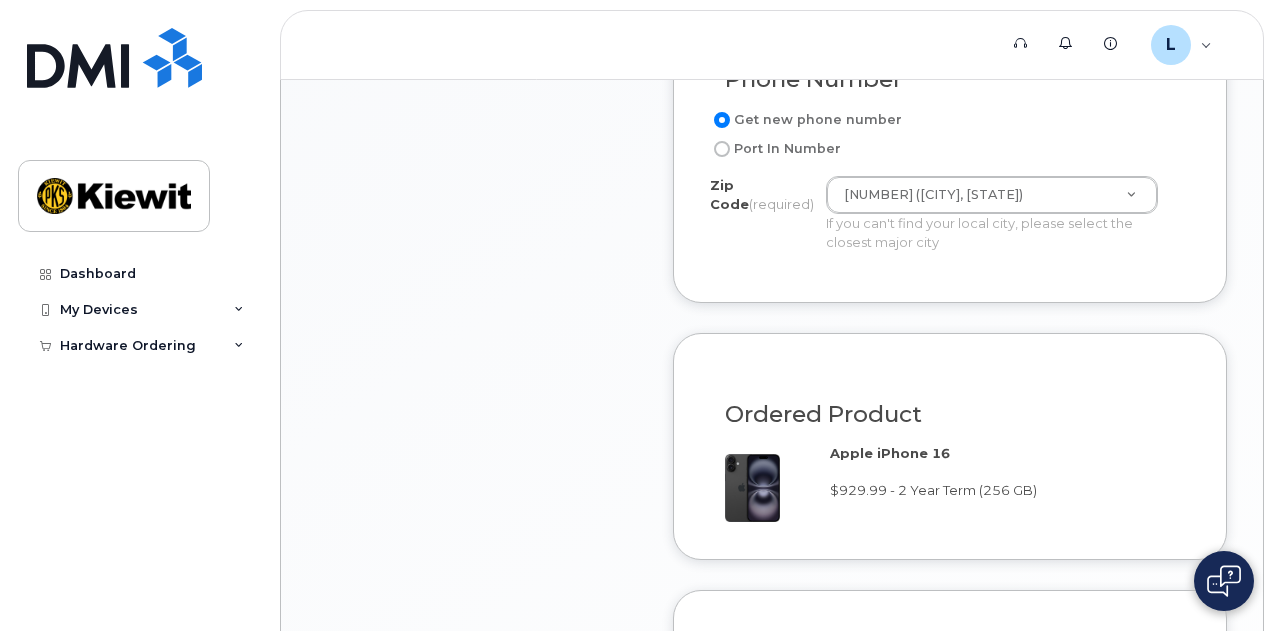 click on "Port In Number" 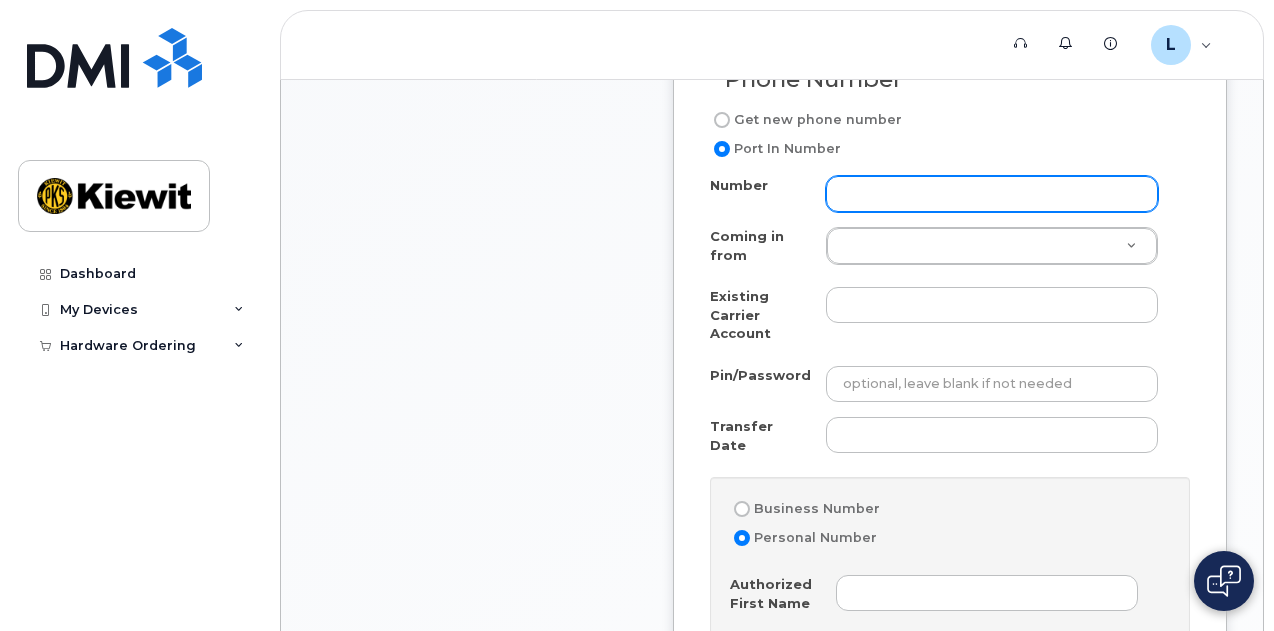 click on "Number" 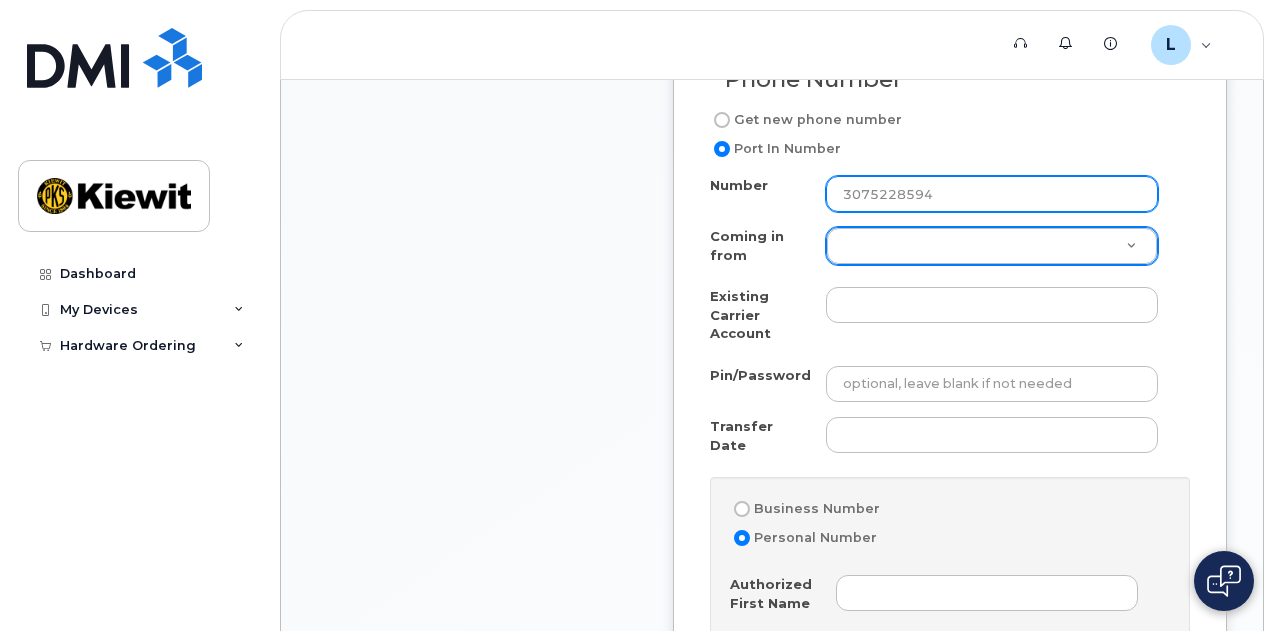 type on "[PHONE]" 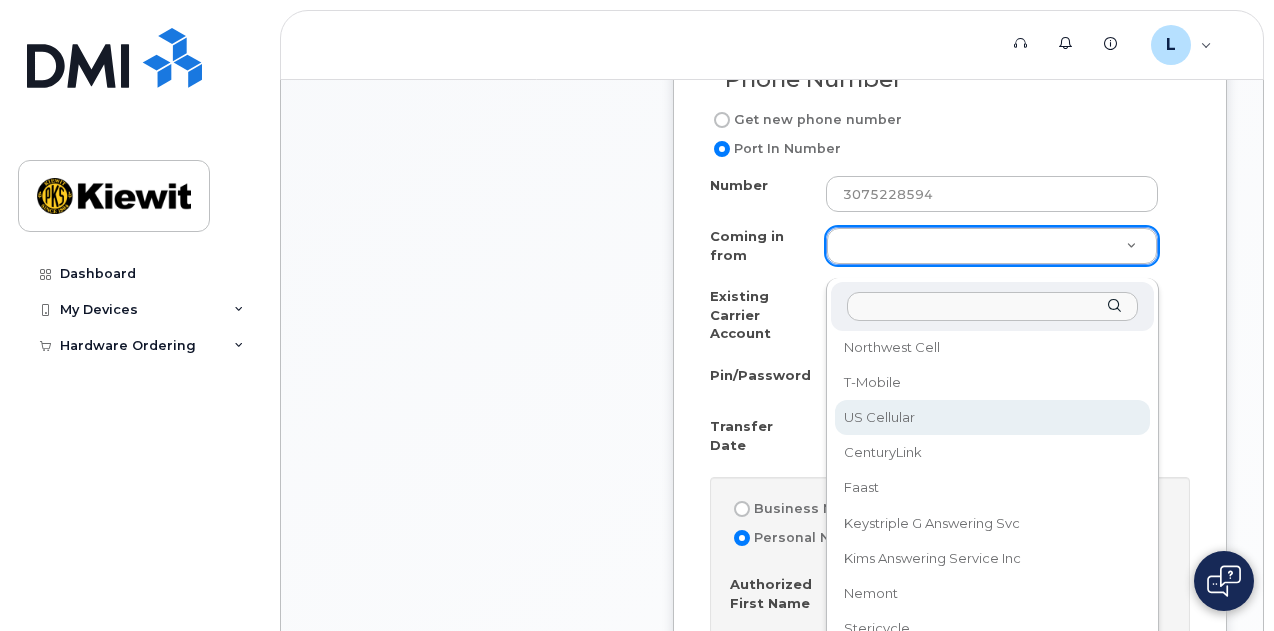 scroll, scrollTop: 62, scrollLeft: 0, axis: vertical 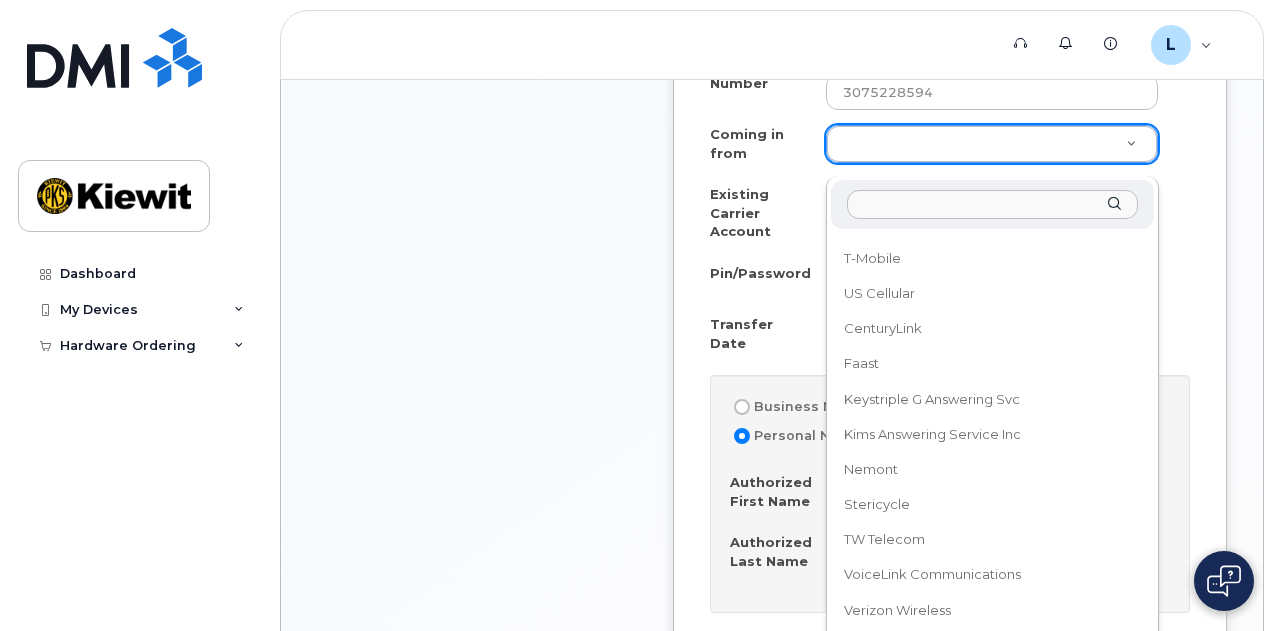 select on "Verizon Wireline" 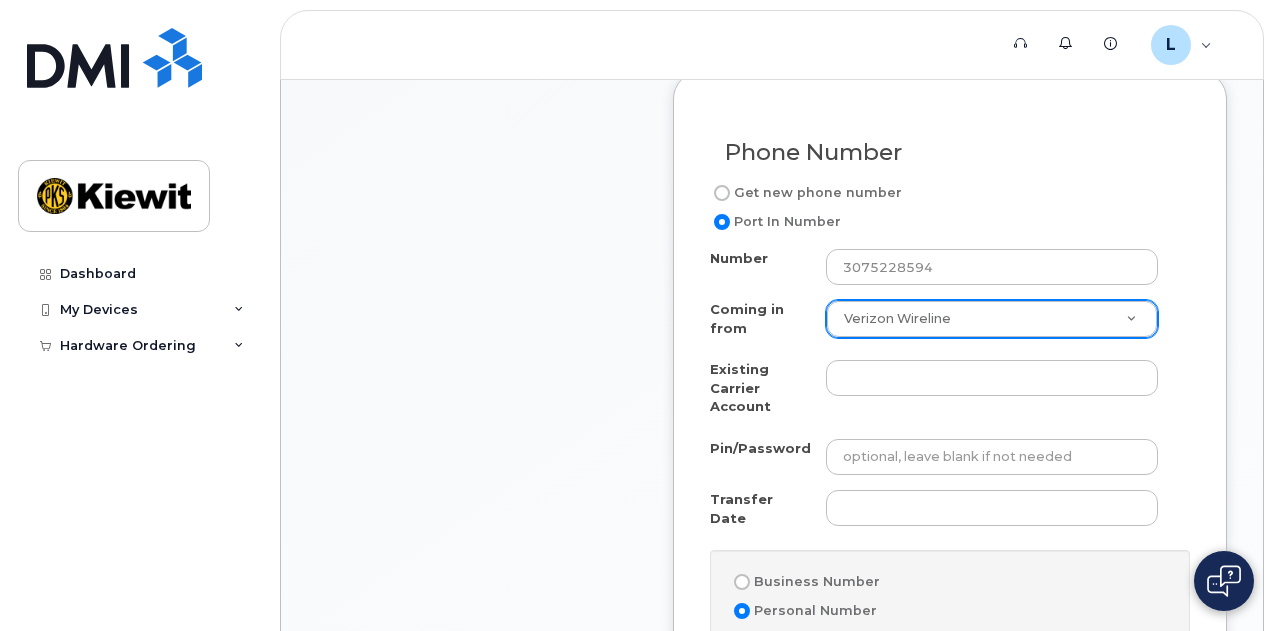 click on "Item #1
in process
$1,007.11
New Activation
Lesly Bautista
iPhone 16
(Black)
$929.99 - 2 Year Term (256 GB)
1 x Defender Series Pro Case for iPhone  Black
—
$58.12
1 x 20W USB-C Power Adapter
—
$19.00
more details
Request
New Activation
Employee
Lesly Bautista
Email
LESLY.BAUTISTA@KIEWIT.COM
Carrier Base
Verizon Wireless
Requested Device
iPhone 16
Term Details
2 Year Term (256 GB)
Requested Accessories
Defender Series Pro Case for iPhone  Black x 1
— $58.12
20W USB-C Power Adapter x 1
— $19.00
Accounting Codes
…
Estimated Device Cost
$929.99
Estimated Shipping Charge
$0.00
Estimated Total
(Device & Accessories)
$1,007.11
Shipping Address
6075 Doulton Dr, Houston, TX, 77033, USA, Attention: Lesly Bautista
collapse" 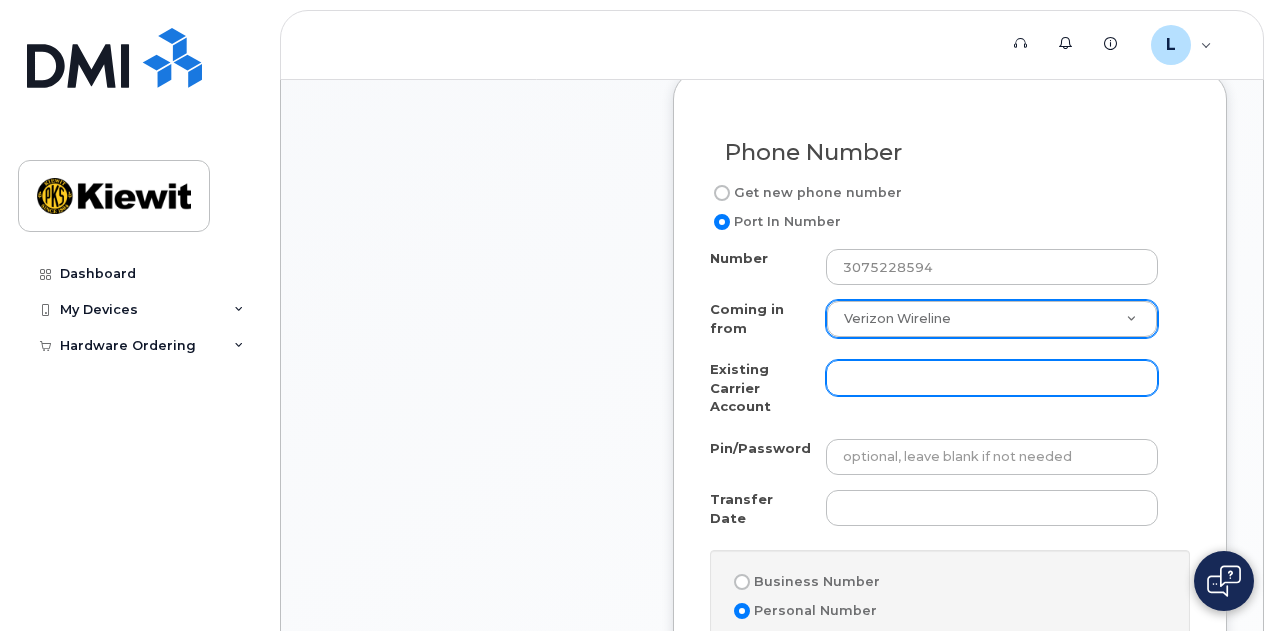 click on "Existing Carrier Account" 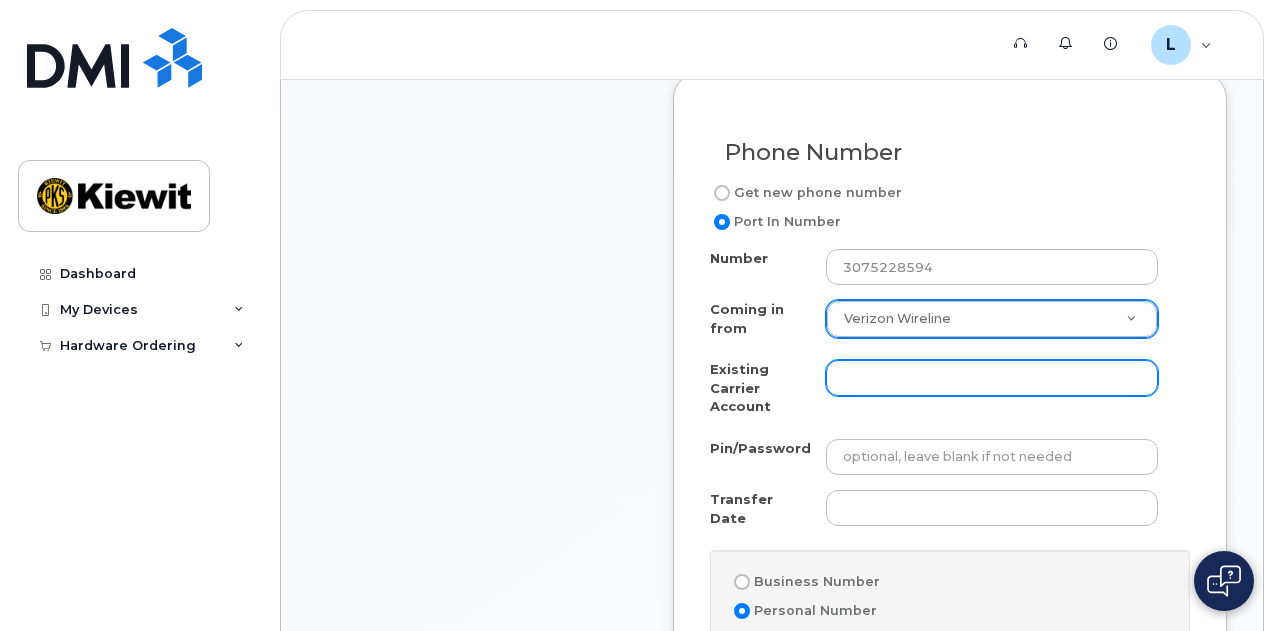 click on "Existing Carrier Account" 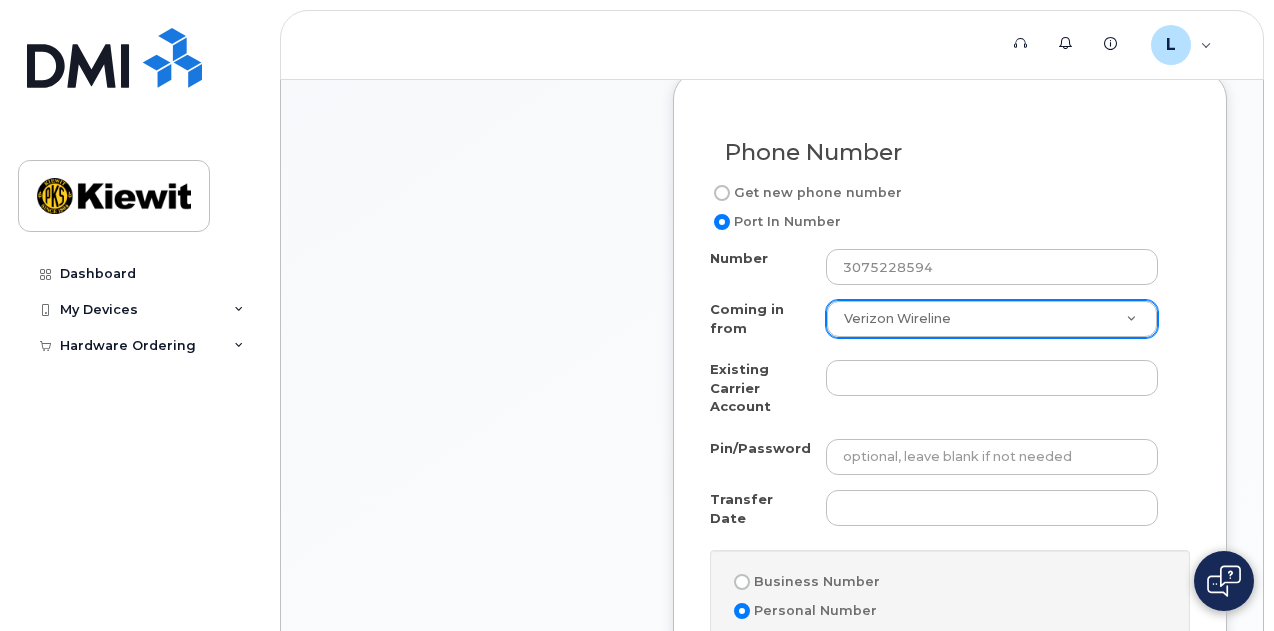click on "Item #1
in process
$1,007.11
New Activation
Lesly Bautista
iPhone 16
(Black)
$929.99 - 2 Year Term (256 GB)
1 x Defender Series Pro Case for iPhone  Black
—
$58.12
1 x 20W USB-C Power Adapter
—
$19.00
more details
Request
New Activation
Employee
Lesly Bautista
Email
LESLY.BAUTISTA@KIEWIT.COM
Carrier Base
Verizon Wireless
Requested Device
iPhone 16
Term Details
2 Year Term (256 GB)
Requested Accessories
Defender Series Pro Case for iPhone  Black x 1
— $58.12
20W USB-C Power Adapter x 1
— $19.00
Accounting Codes
…
Estimated Device Cost
$929.99
Estimated Shipping Charge
$0.00
Estimated Total
(Device & Accessories)
$1,007.11
Shipping Address
6075 Doulton Dr, Houston, TX, 77033, USA, Attention: Lesly Bautista
collapse" 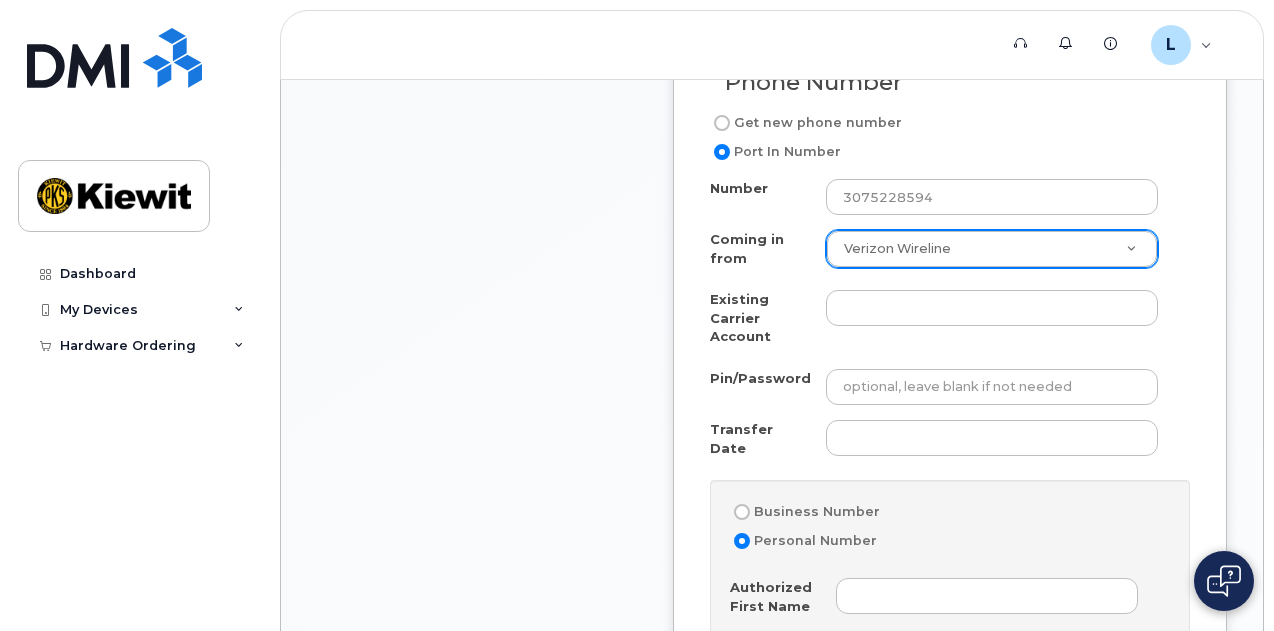 scroll, scrollTop: 1127, scrollLeft: 0, axis: vertical 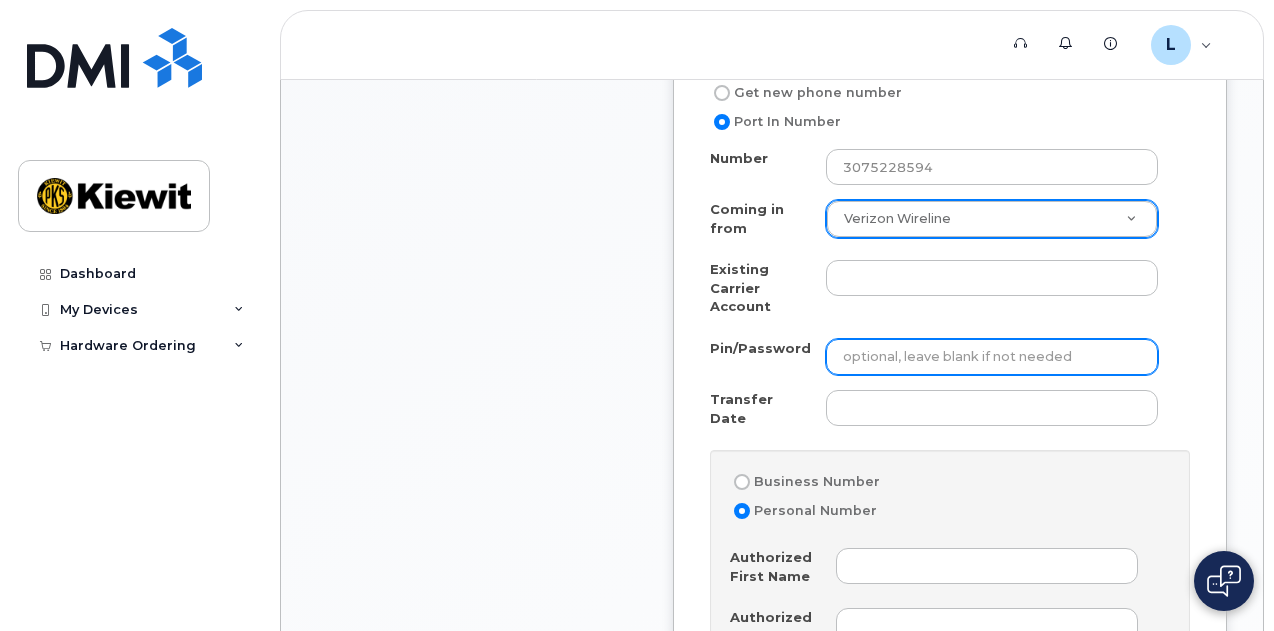 click on "Pin/Password" 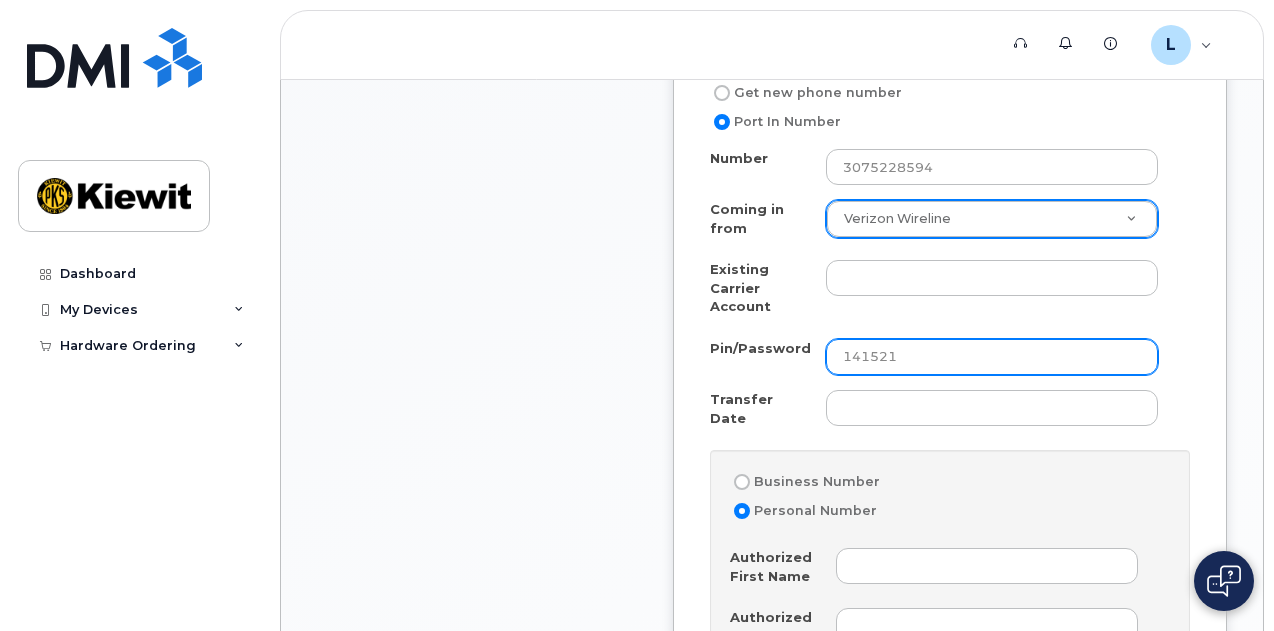 type on "141521" 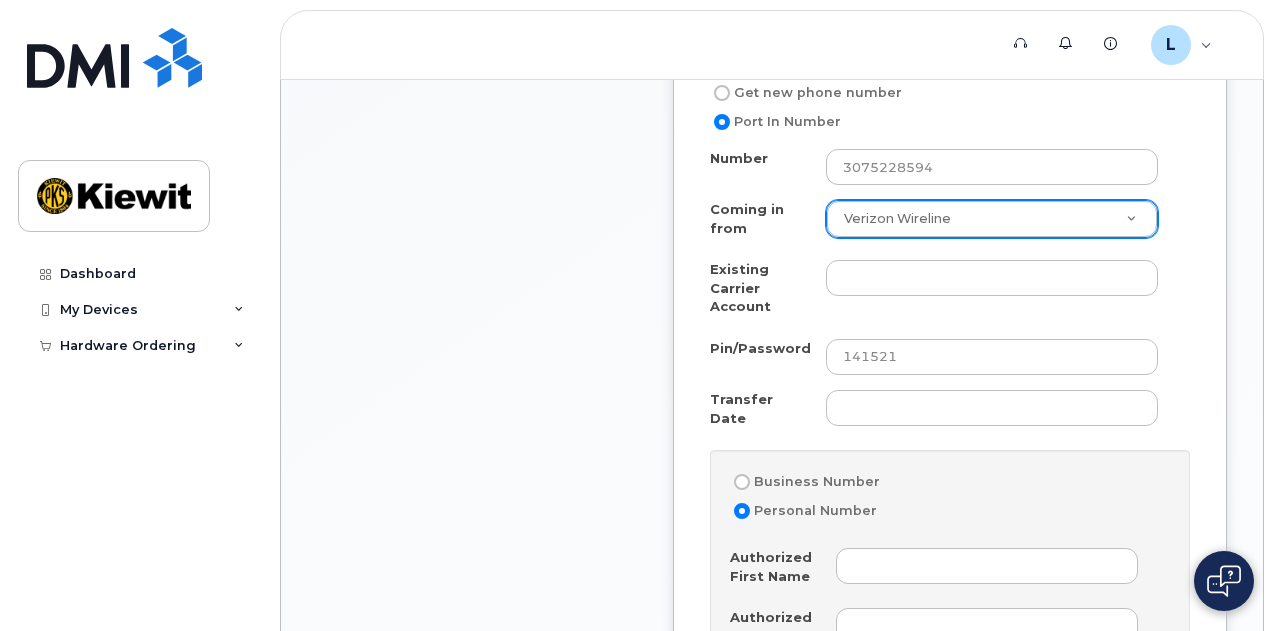 click on "Item #1
in process
$1,007.11
New Activation
Lesly Bautista
iPhone 16
(Black)
$929.99 - 2 Year Term (256 GB)
1 x Defender Series Pro Case for iPhone  Black
—
$58.12
1 x 20W USB-C Power Adapter
—
$19.00
more details
Request
New Activation
Employee
Lesly Bautista
Email
LESLY.BAUTISTA@KIEWIT.COM
Carrier Base
Verizon Wireless
Requested Device
iPhone 16
Term Details
2 Year Term (256 GB)
Requested Accessories
Defender Series Pro Case for iPhone  Black x 1
— $58.12
20W USB-C Power Adapter x 1
— $19.00
Accounting Codes
…
Estimated Device Cost
$929.99
Estimated Shipping Charge
$0.00
Estimated Total
(Device & Accessories)
$1,007.11
Shipping Address
6075 Doulton Dr, Houston, TX, 77033, USA, Attention: Lesly Bautista
collapse" 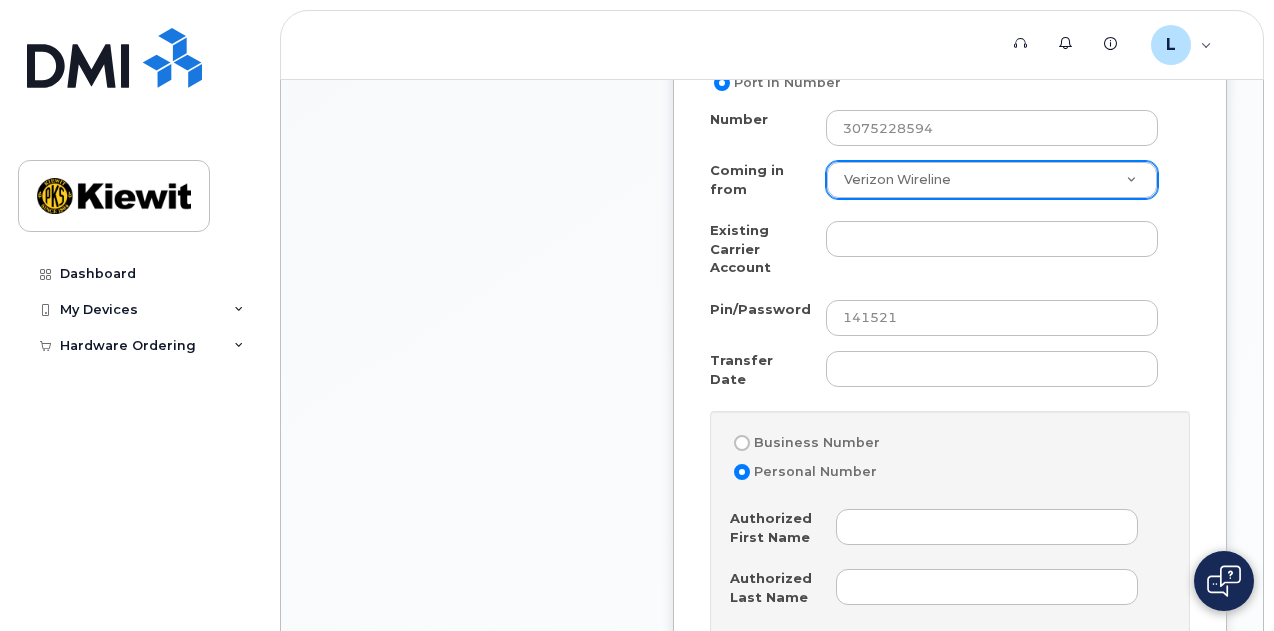 scroll, scrollTop: 1227, scrollLeft: 0, axis: vertical 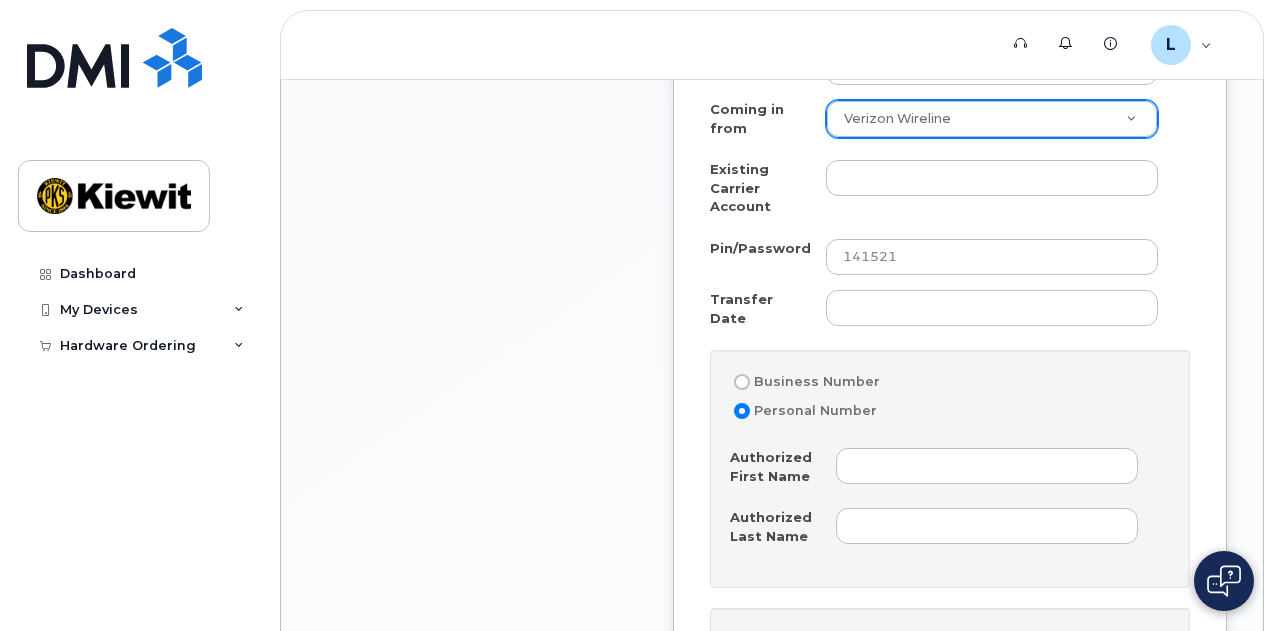 click on "Personal Number" 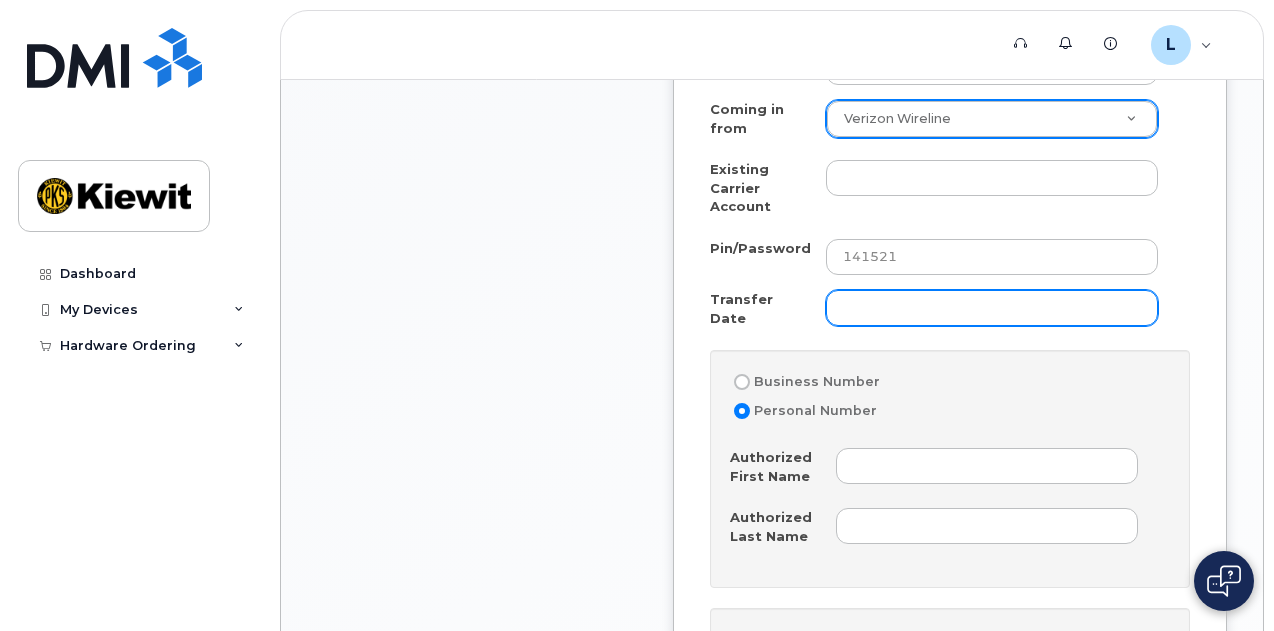 click on "Transfer Date" 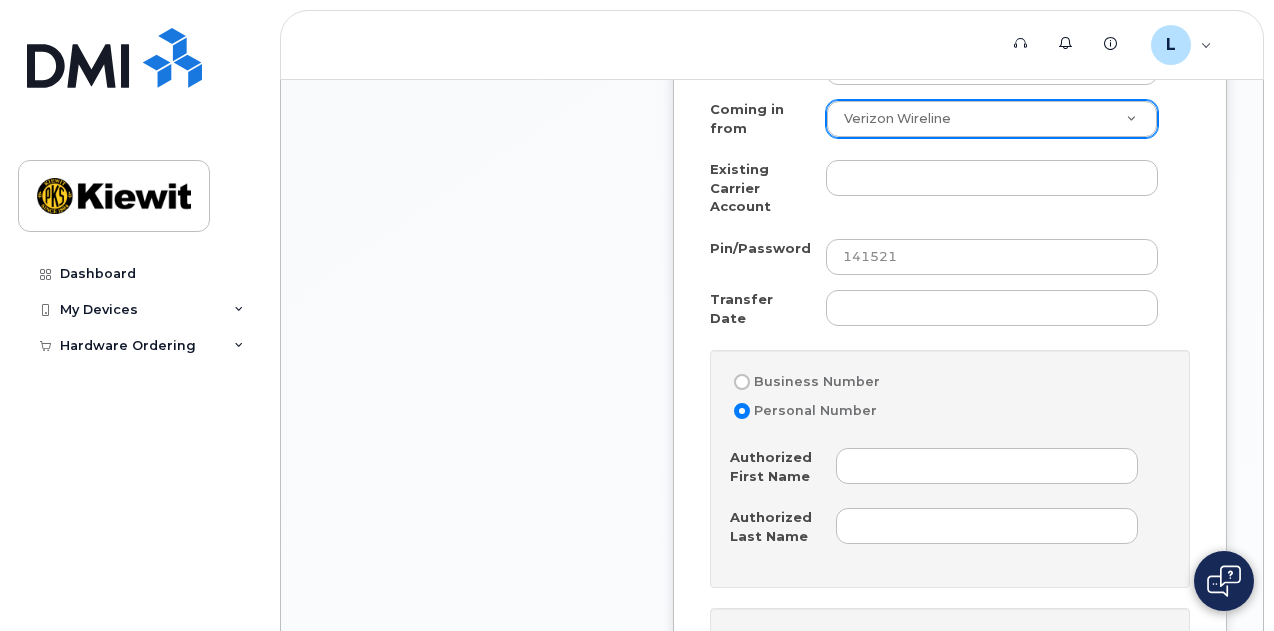 click on "Item #1
in process
$1,007.11
New Activation
Lesly Bautista
iPhone 16
(Black)
$929.99 - 2 Year Term (256 GB)
1 x Defender Series Pro Case for iPhone  Black
—
$58.12
1 x 20W USB-C Power Adapter
—
$19.00
more details
Request
New Activation
Employee
Lesly Bautista
Email
LESLY.BAUTISTA@KIEWIT.COM
Carrier Base
Verizon Wireless
Requested Device
iPhone 16
Term Details
2 Year Term (256 GB)
Requested Accessories
Defender Series Pro Case for iPhone  Black x 1
— $58.12
20W USB-C Power Adapter x 1
— $19.00
Accounting Codes
…
Estimated Device Cost
$929.99
Estimated Shipping Charge
$0.00
Estimated Total
(Device & Accessories)
$1,007.11
Shipping Address
6075 Doulton Dr, Houston, TX, 77033, USA, Attention: Lesly Bautista
collapse" 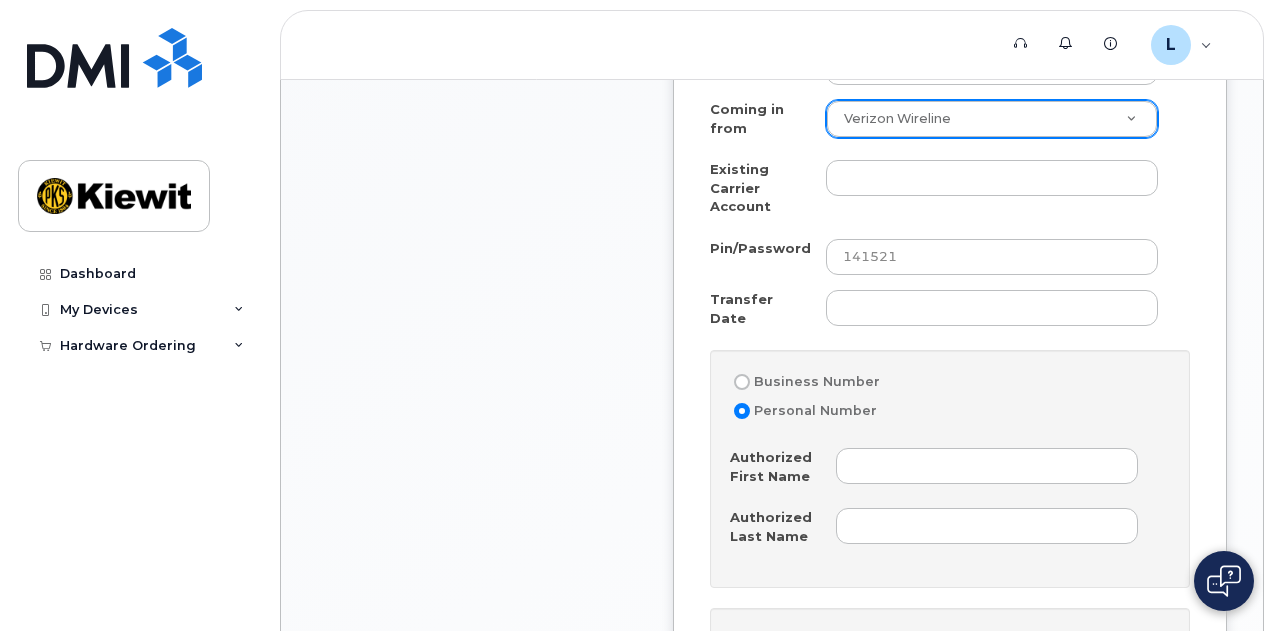 click on "Business Number" 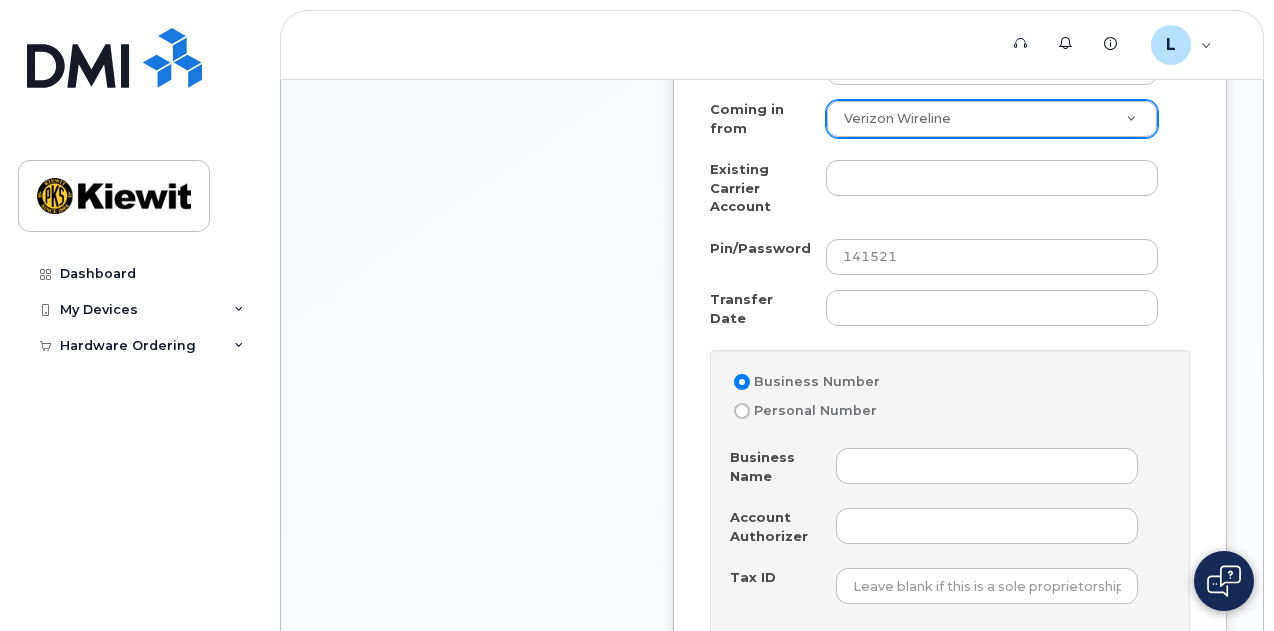 scroll, scrollTop: 1327, scrollLeft: 0, axis: vertical 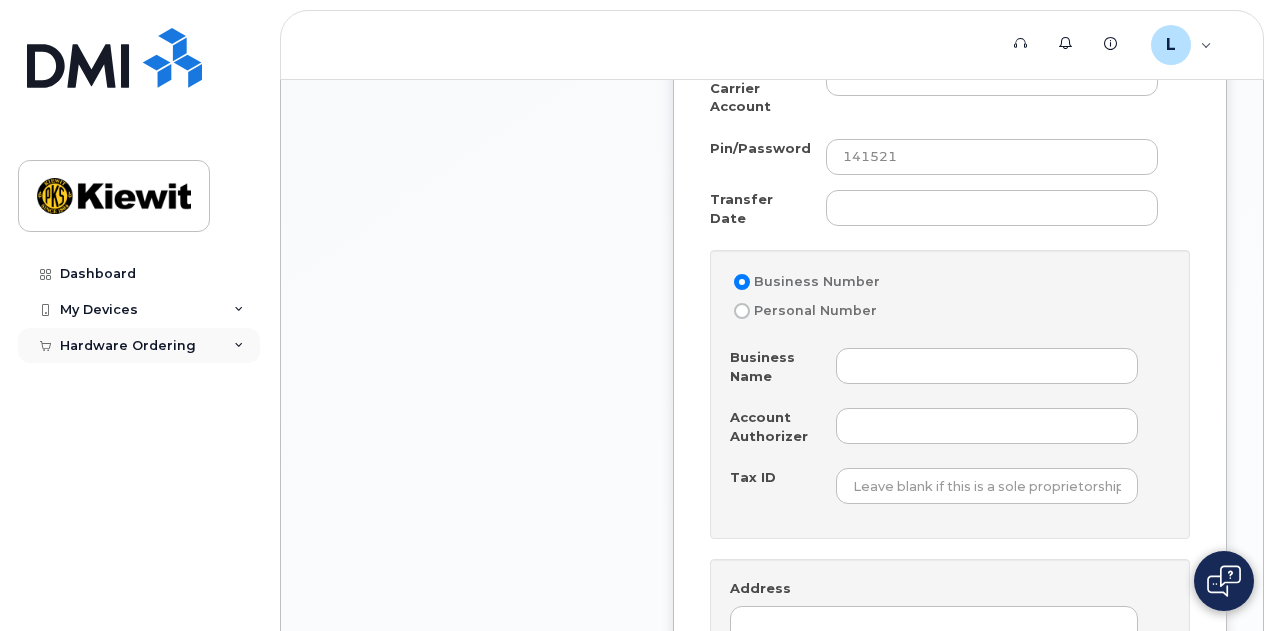 click on "Hardware Ordering" 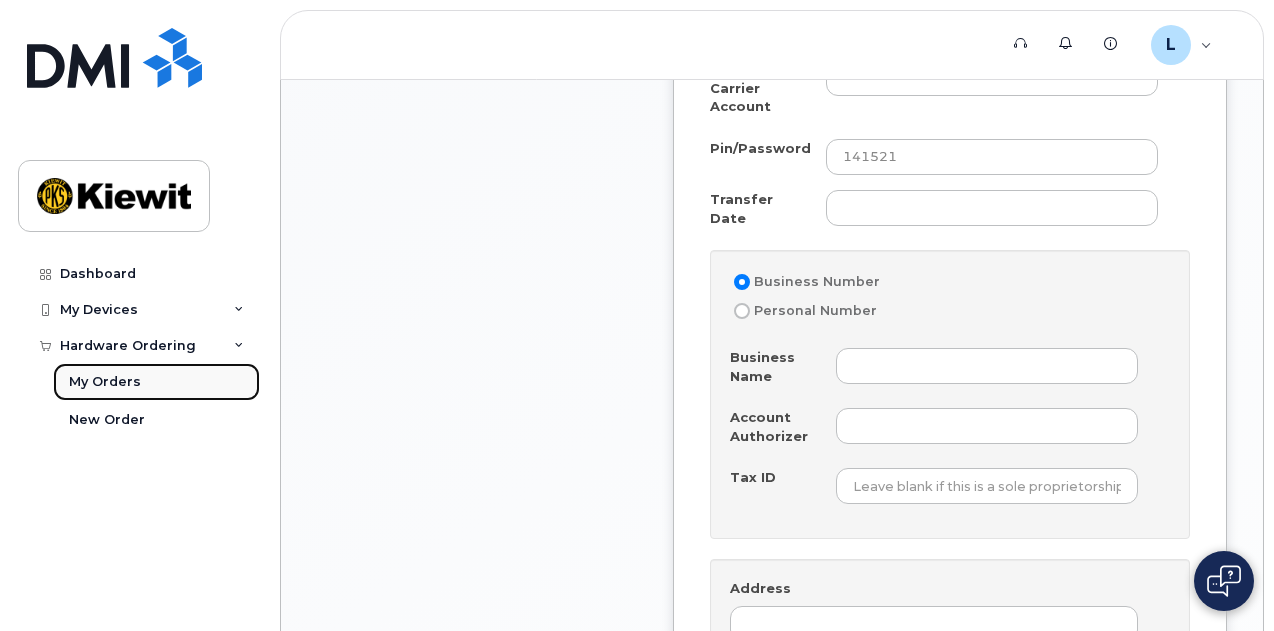 click on "My Orders" 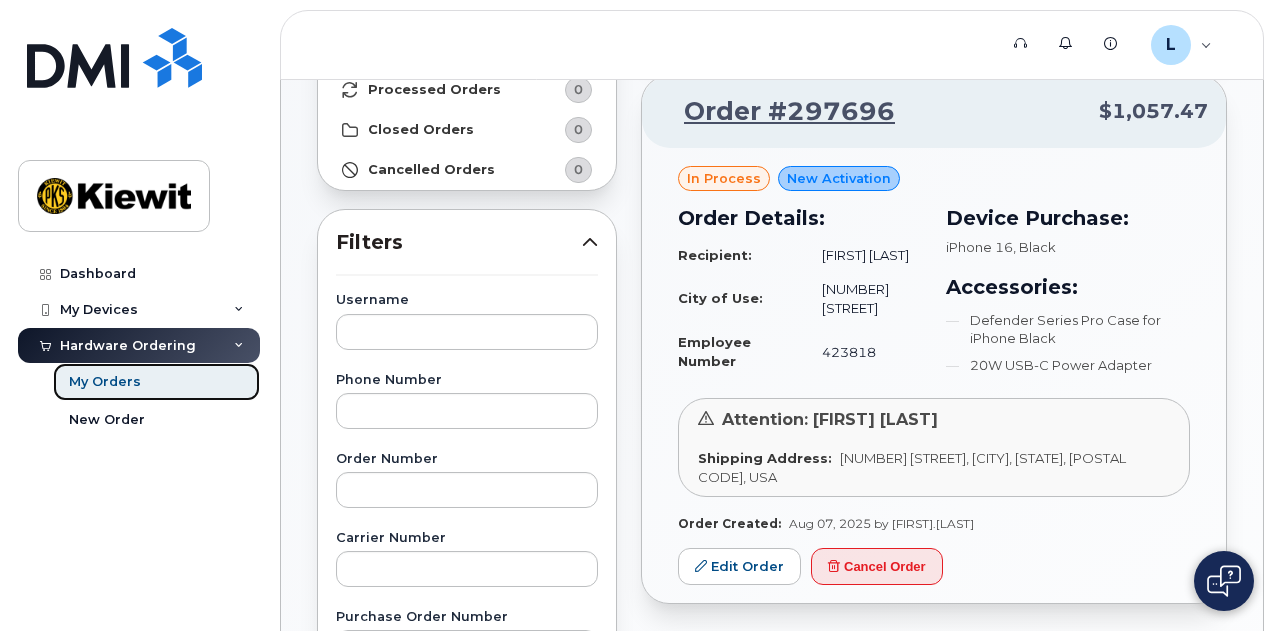 scroll, scrollTop: 0, scrollLeft: 0, axis: both 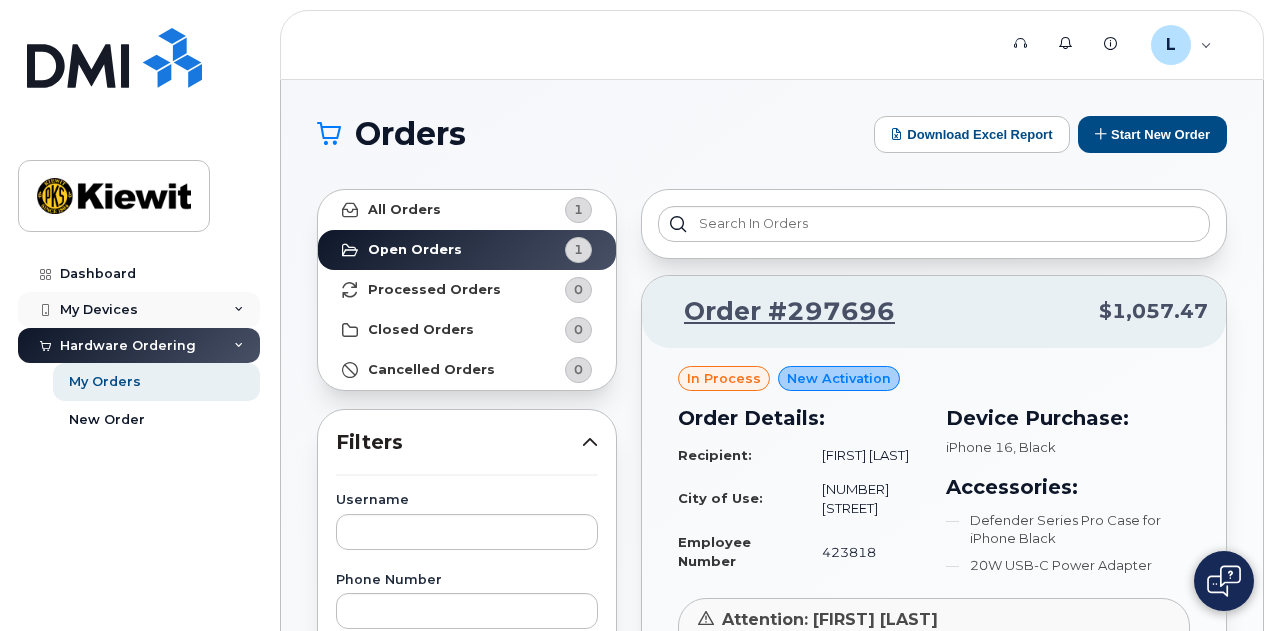 click on "My Devices" 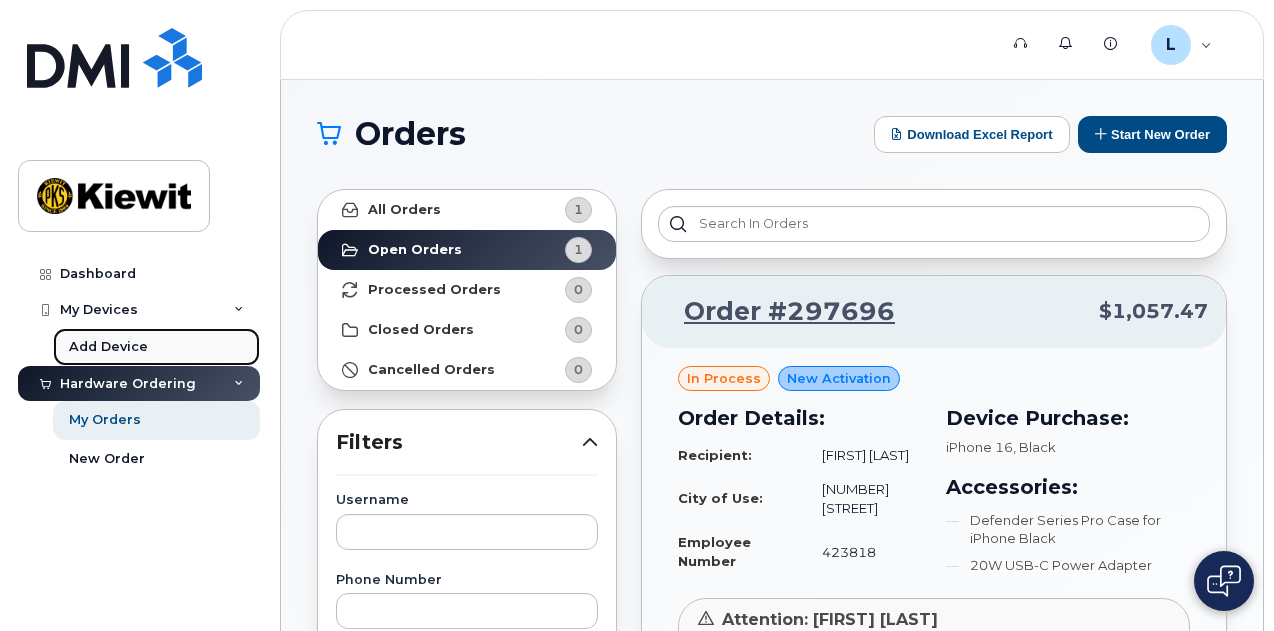 click on "Add Device" 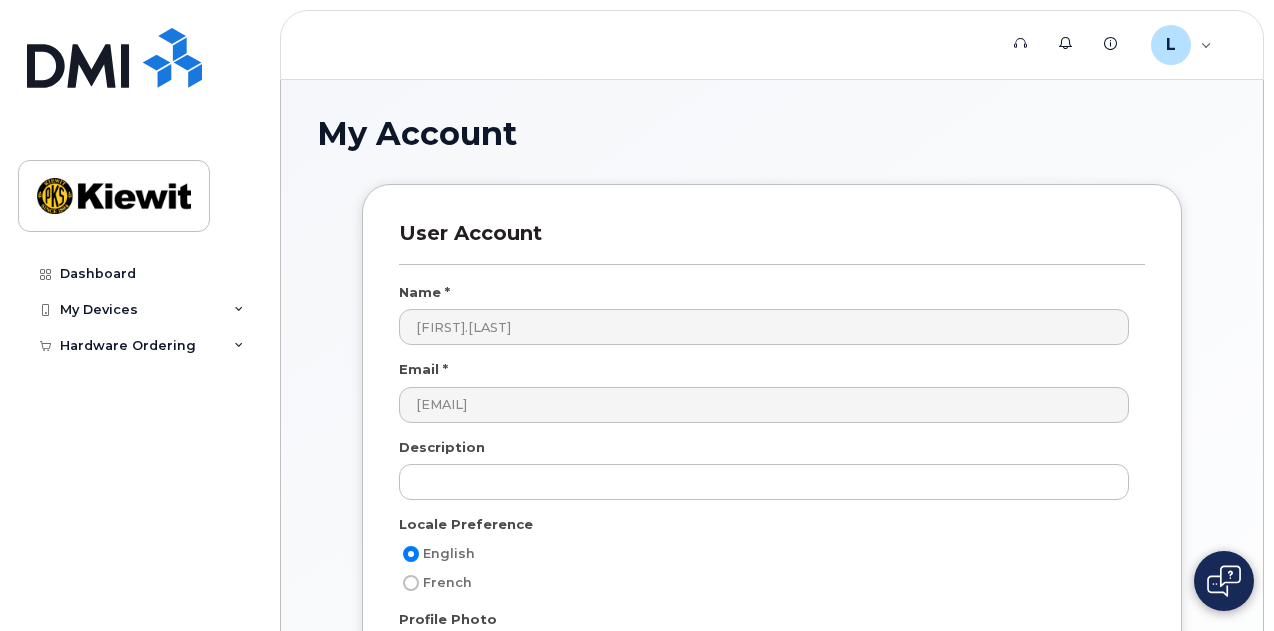 scroll, scrollTop: 0, scrollLeft: 0, axis: both 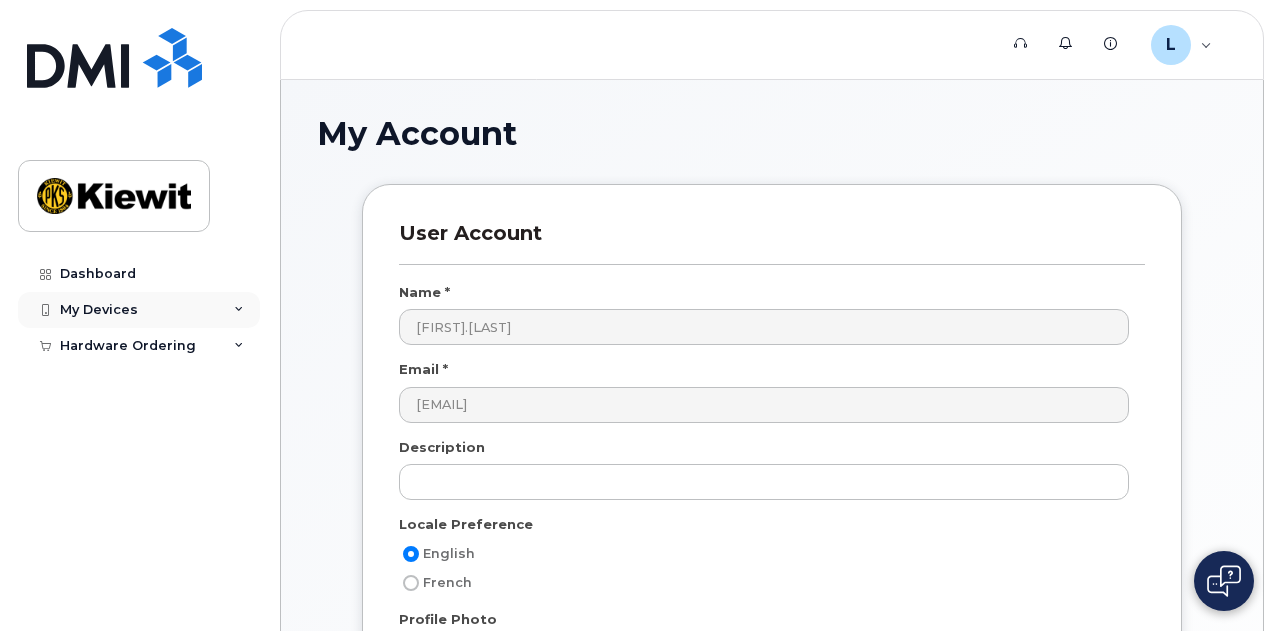 click on "My Devices" 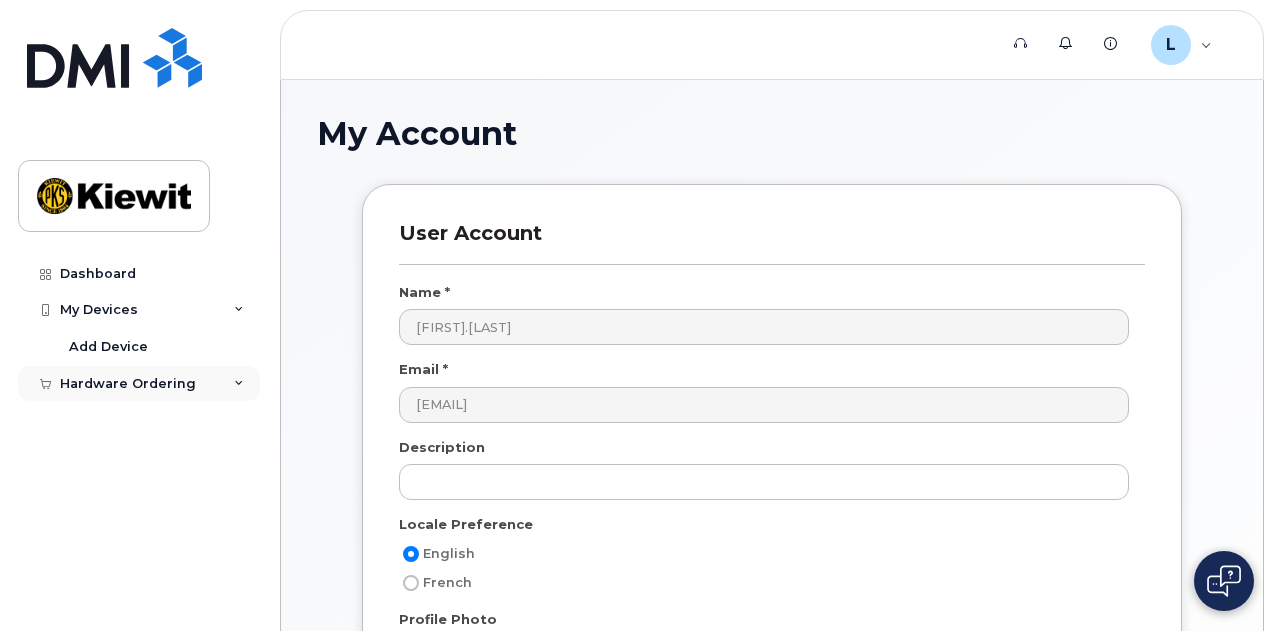 click on "Hardware Ordering" 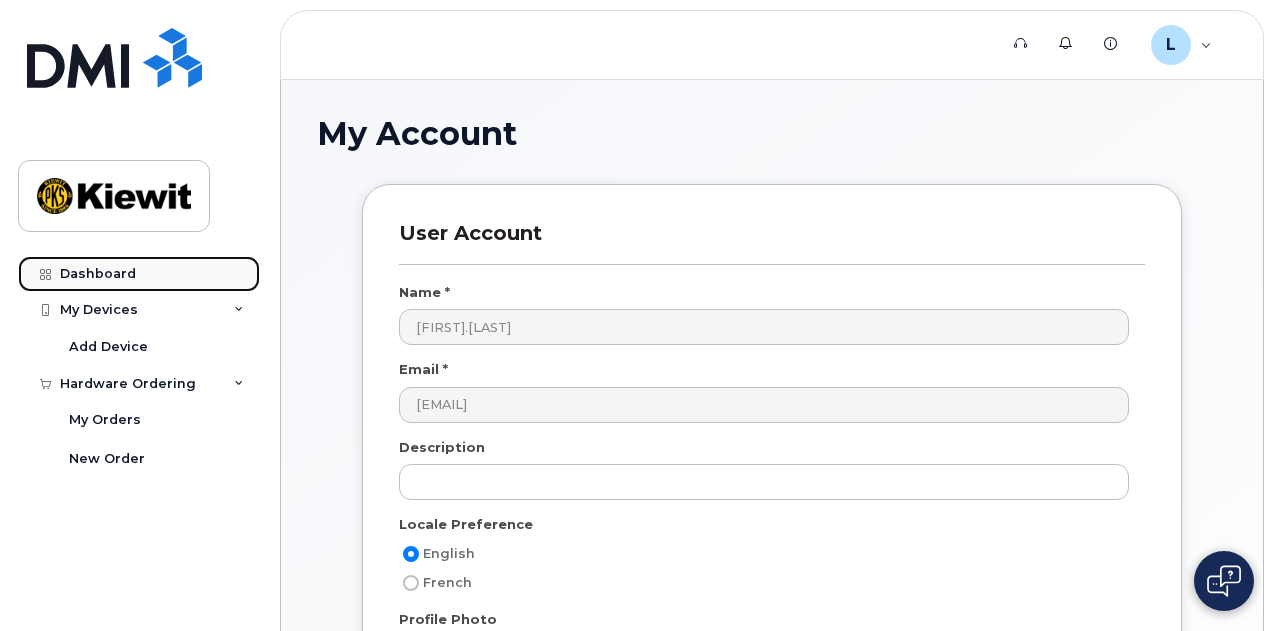 click on "Dashboard" 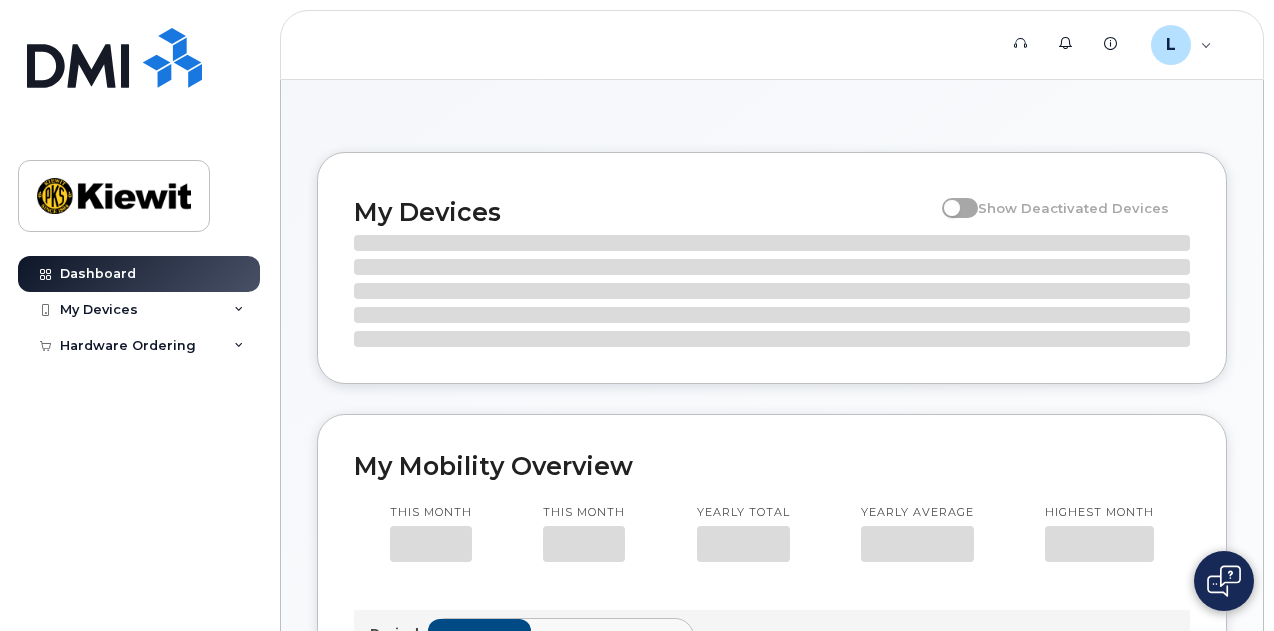 scroll, scrollTop: 0, scrollLeft: 0, axis: both 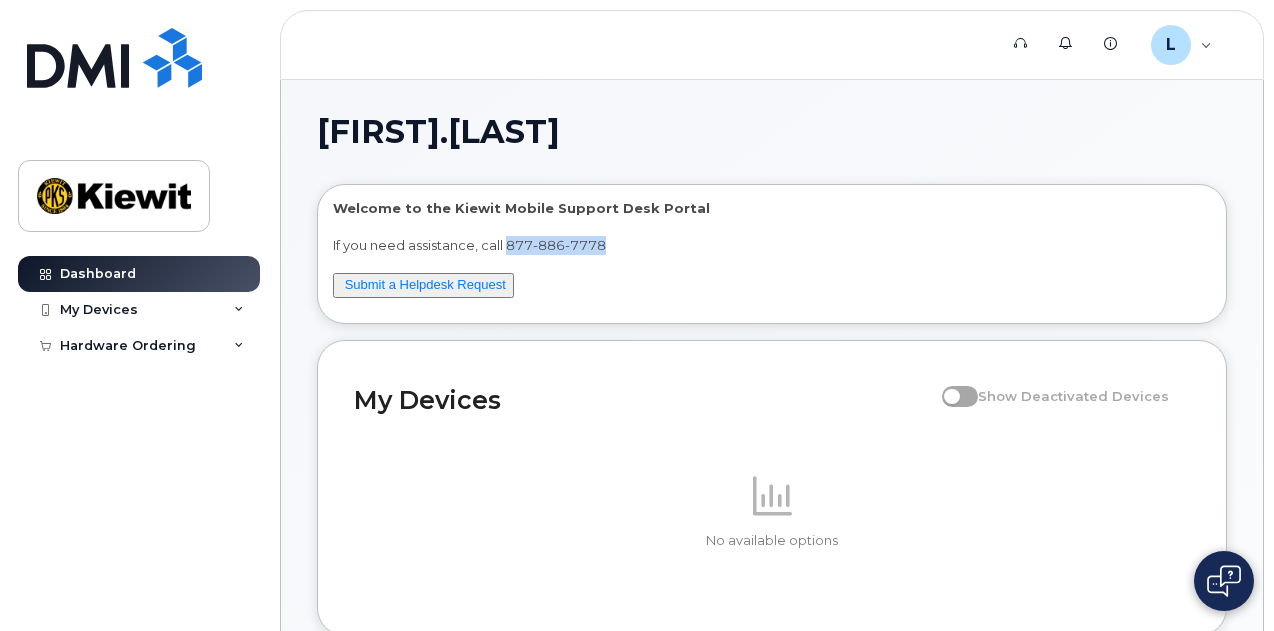 drag, startPoint x: 650, startPoint y: 250, endPoint x: 505, endPoint y: 247, distance: 145.03104 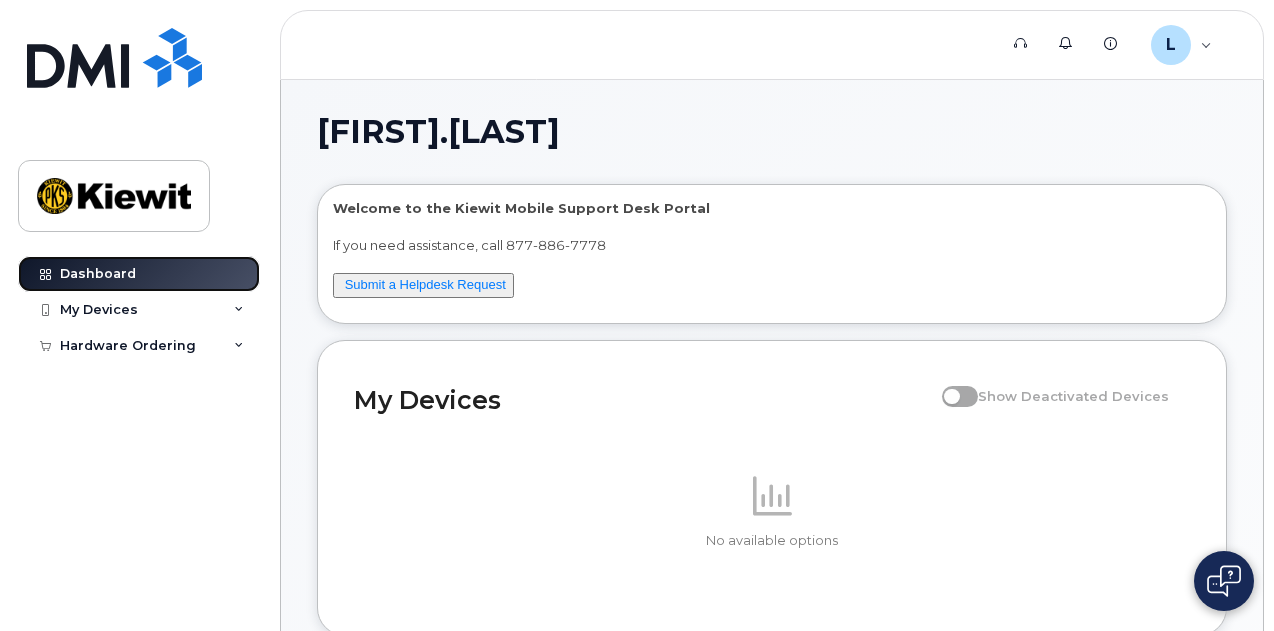 click on "Dashboard" 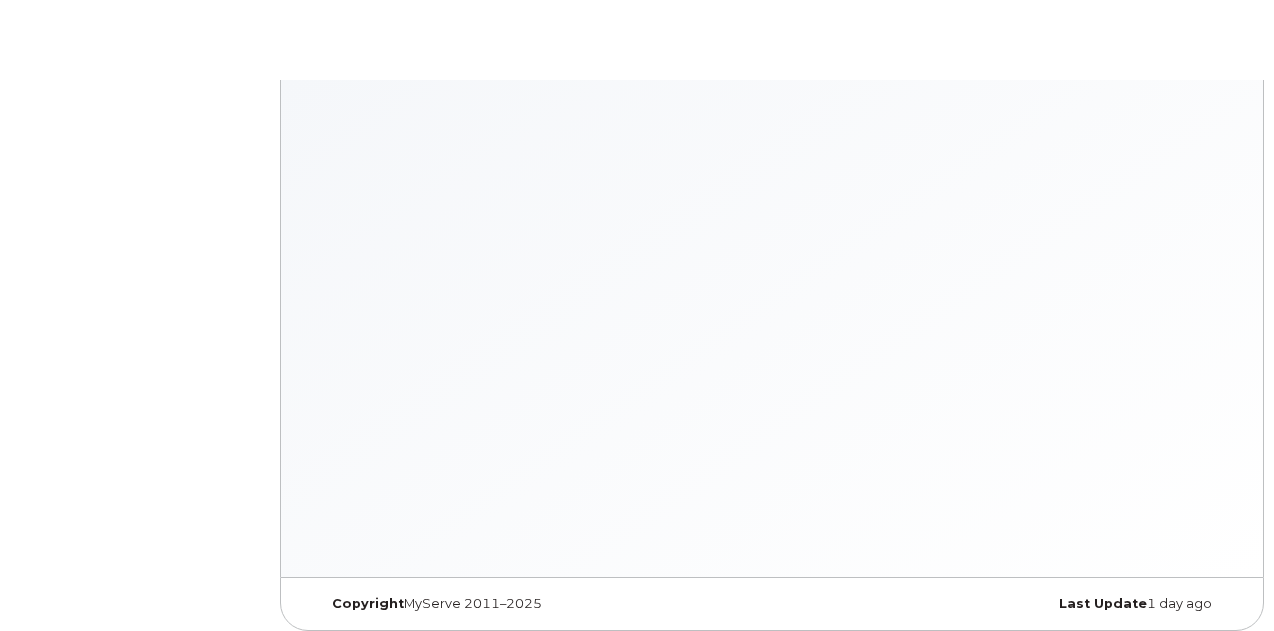 click 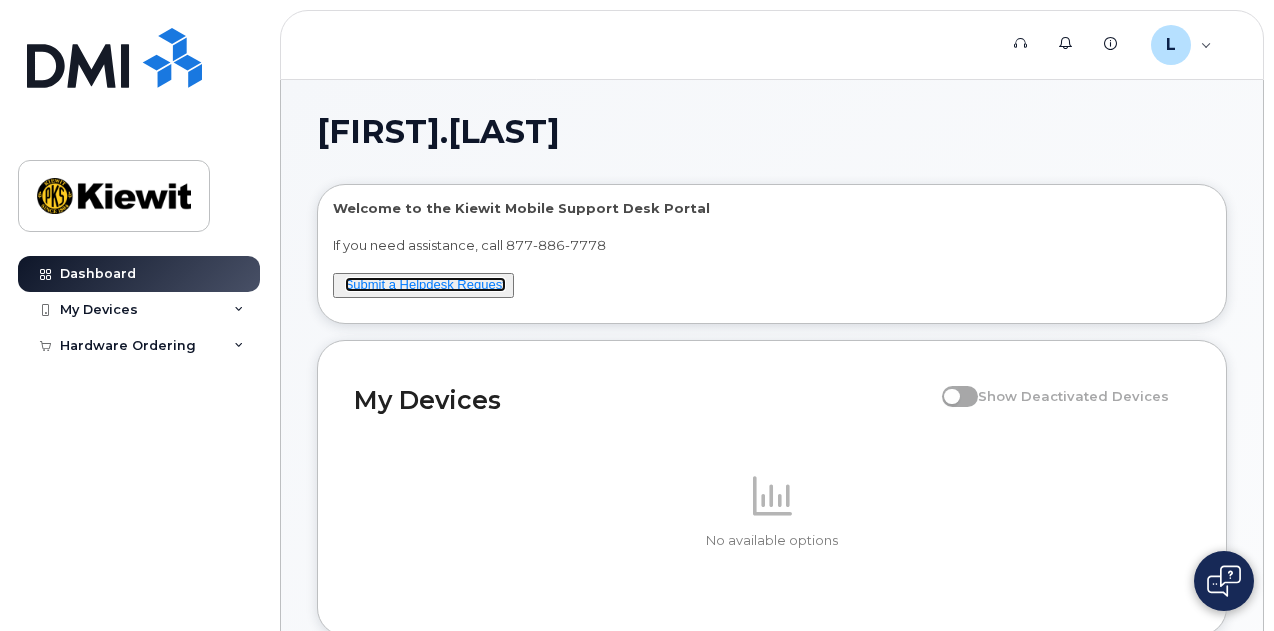 click on "Submit a Helpdesk Request" 